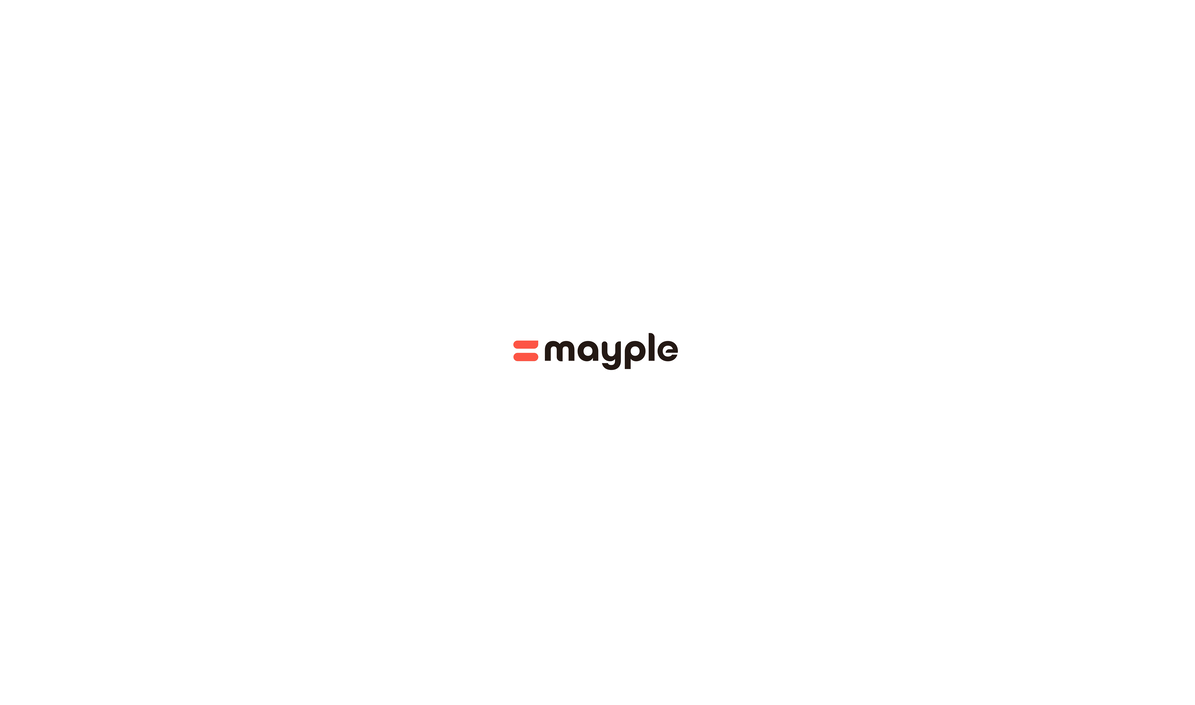 scroll, scrollTop: 0, scrollLeft: 0, axis: both 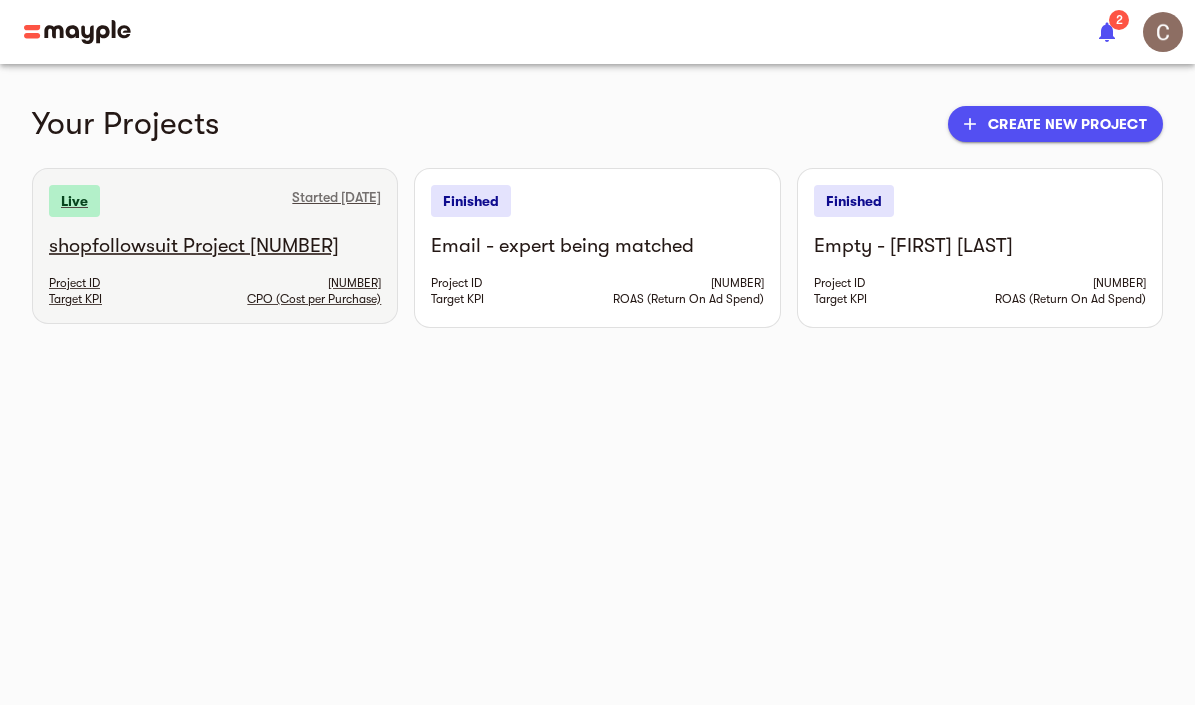 click on "shopfollowsuit Project [NUMBER]" at bounding box center [215, 246] 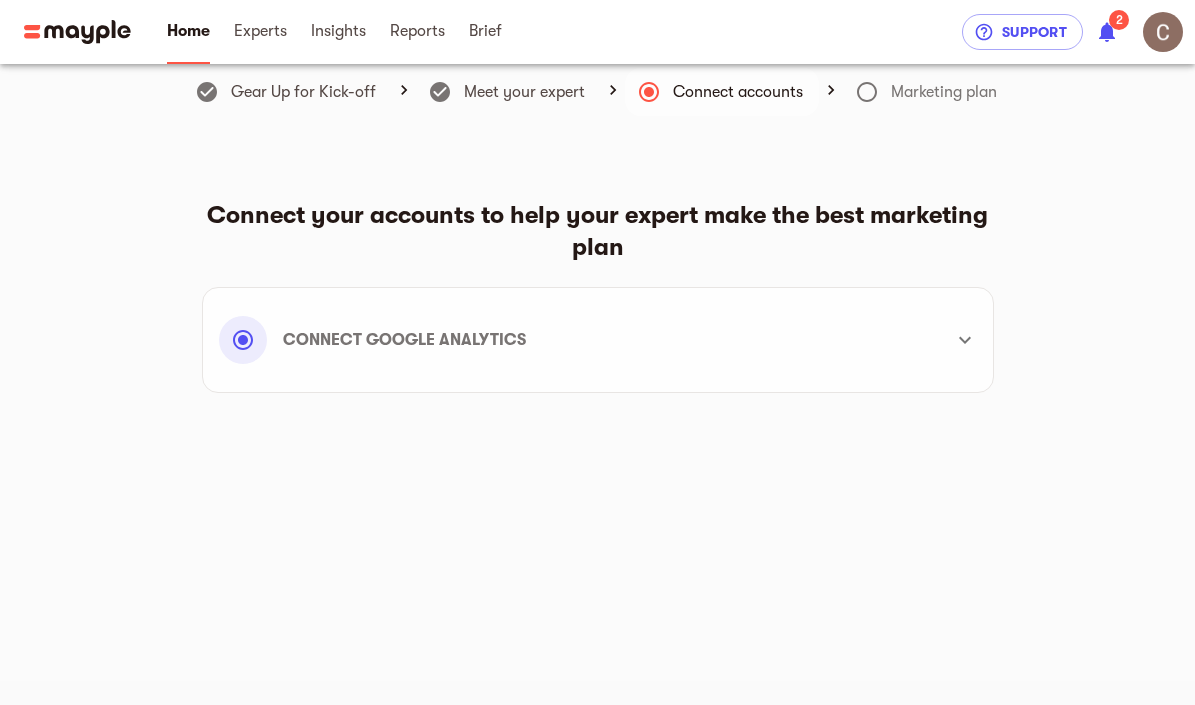 scroll, scrollTop: 0, scrollLeft: 0, axis: both 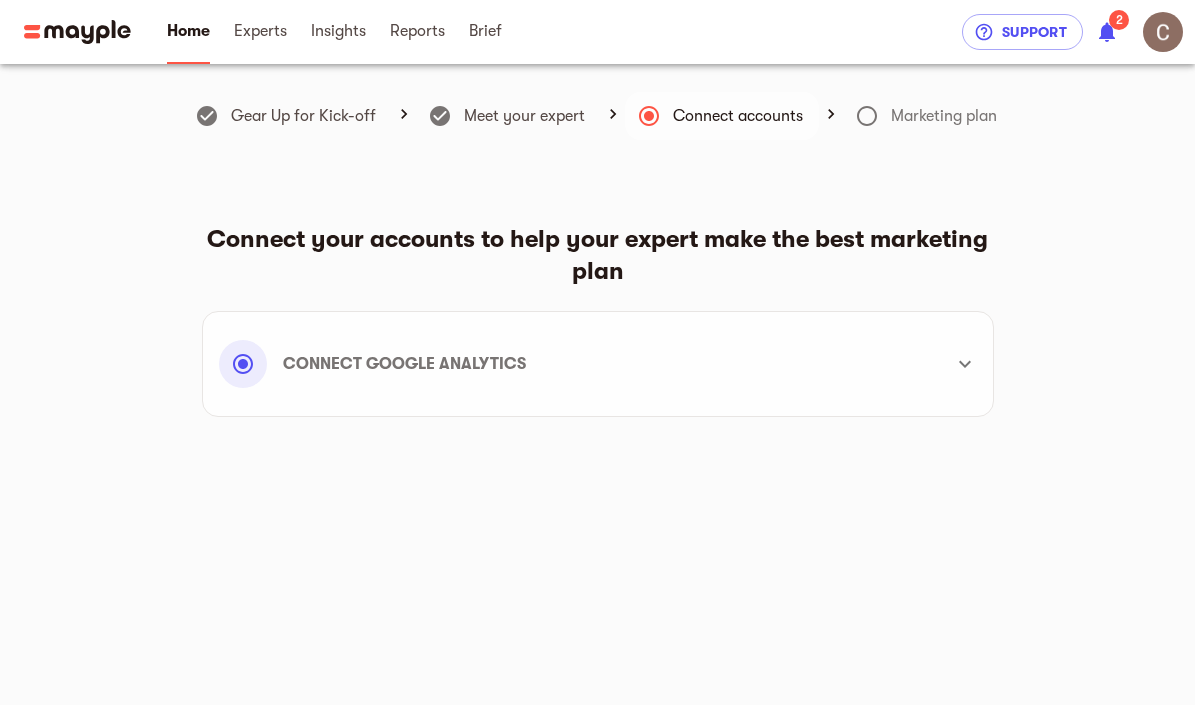 click on "Connect google analytics" at bounding box center [598, 364] 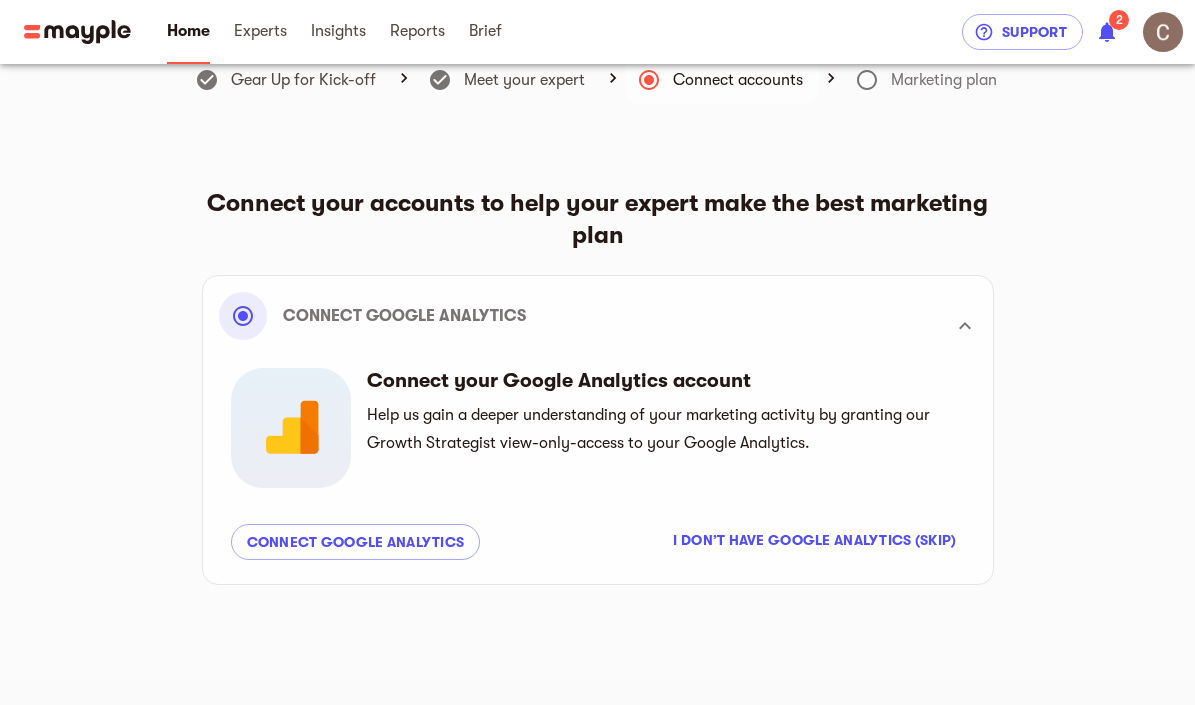 scroll, scrollTop: 0, scrollLeft: 0, axis: both 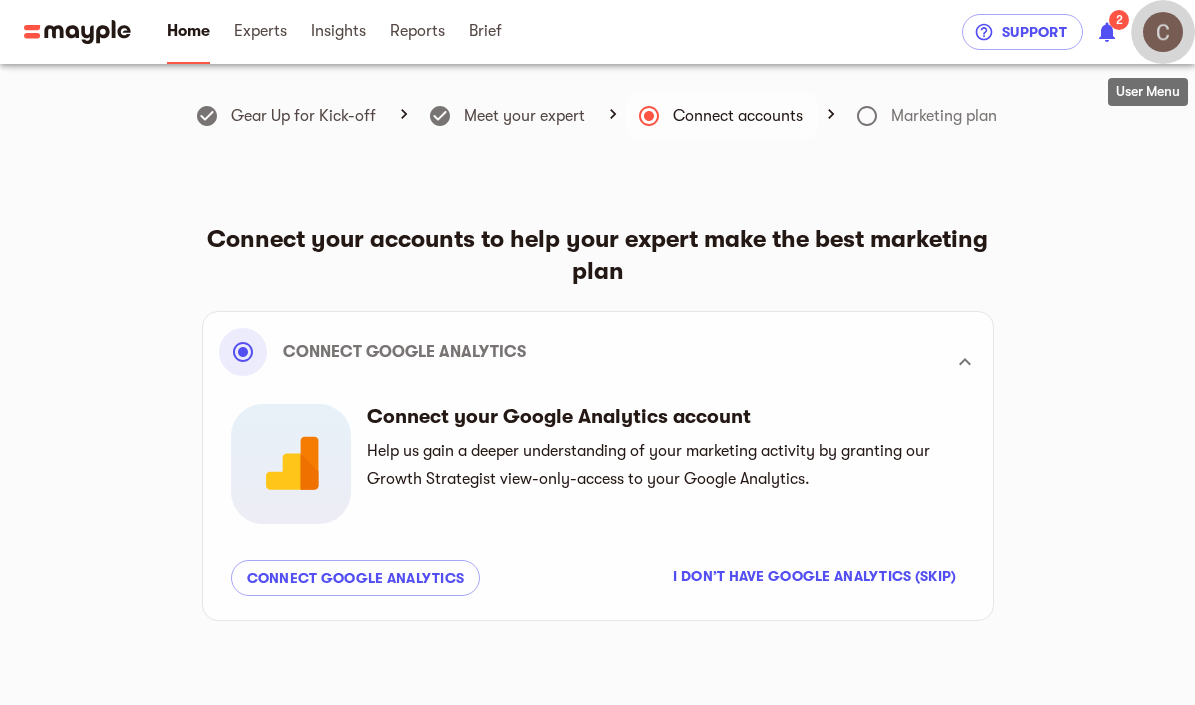 click at bounding box center [1163, 32] 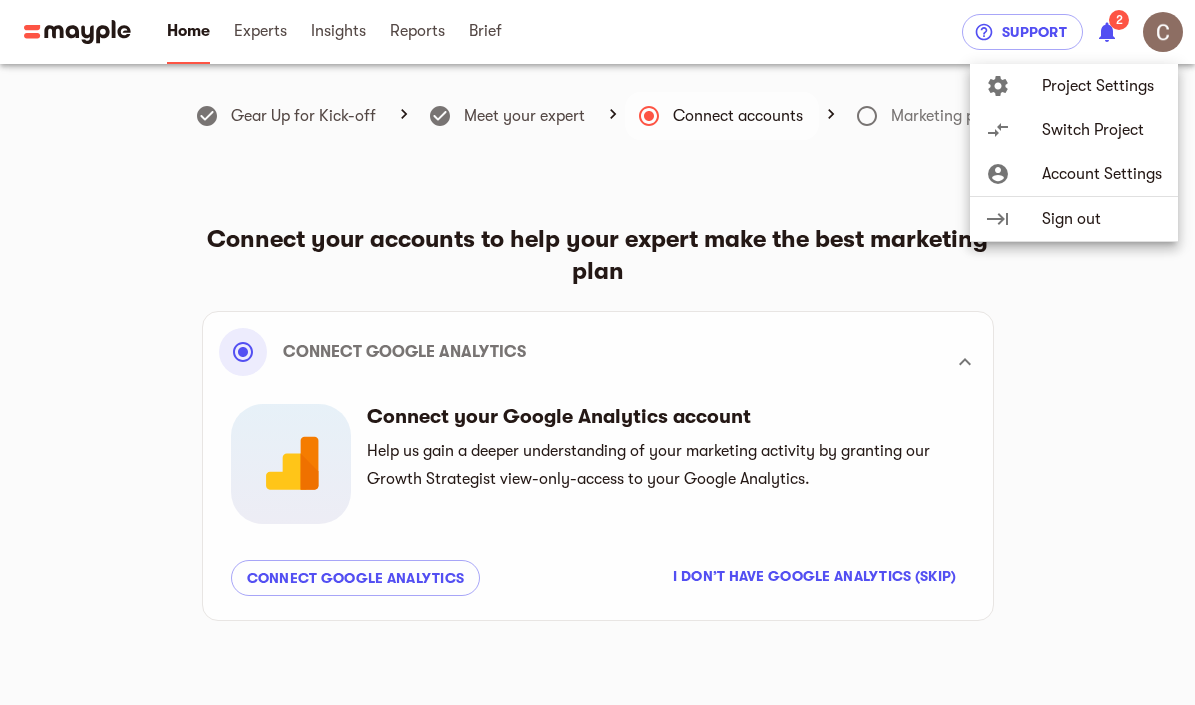 click on "Account Settings" at bounding box center (1102, 174) 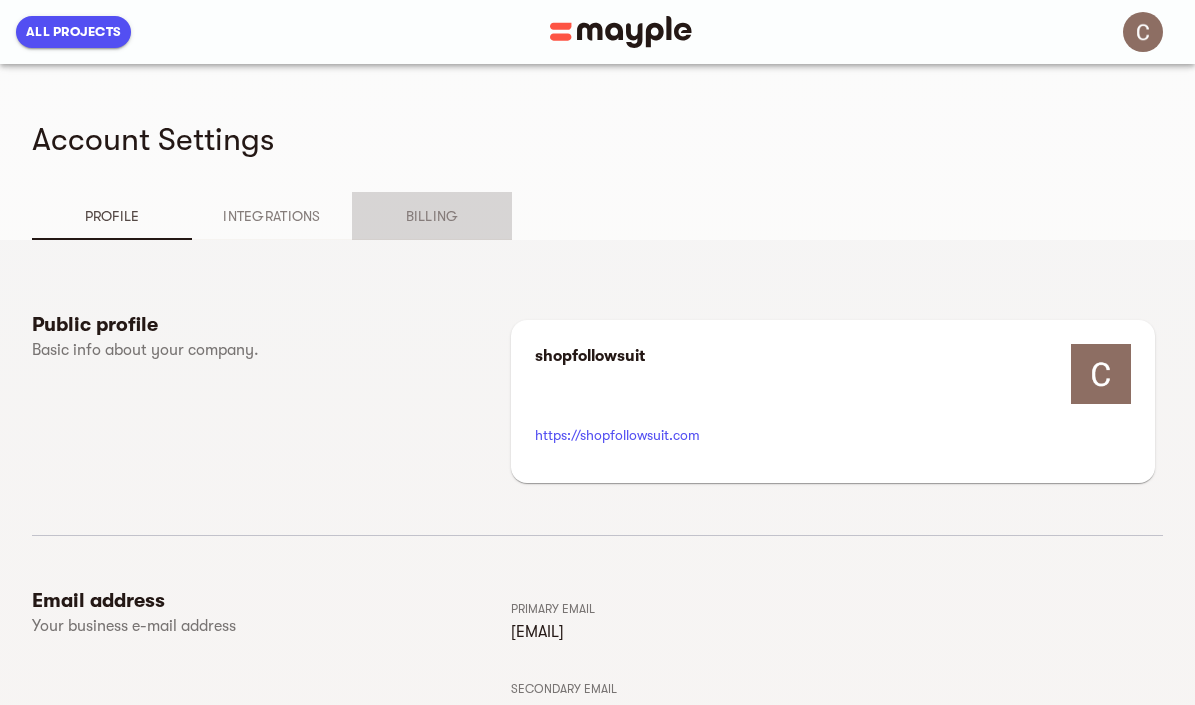 click on "Billing" at bounding box center [432, 216] 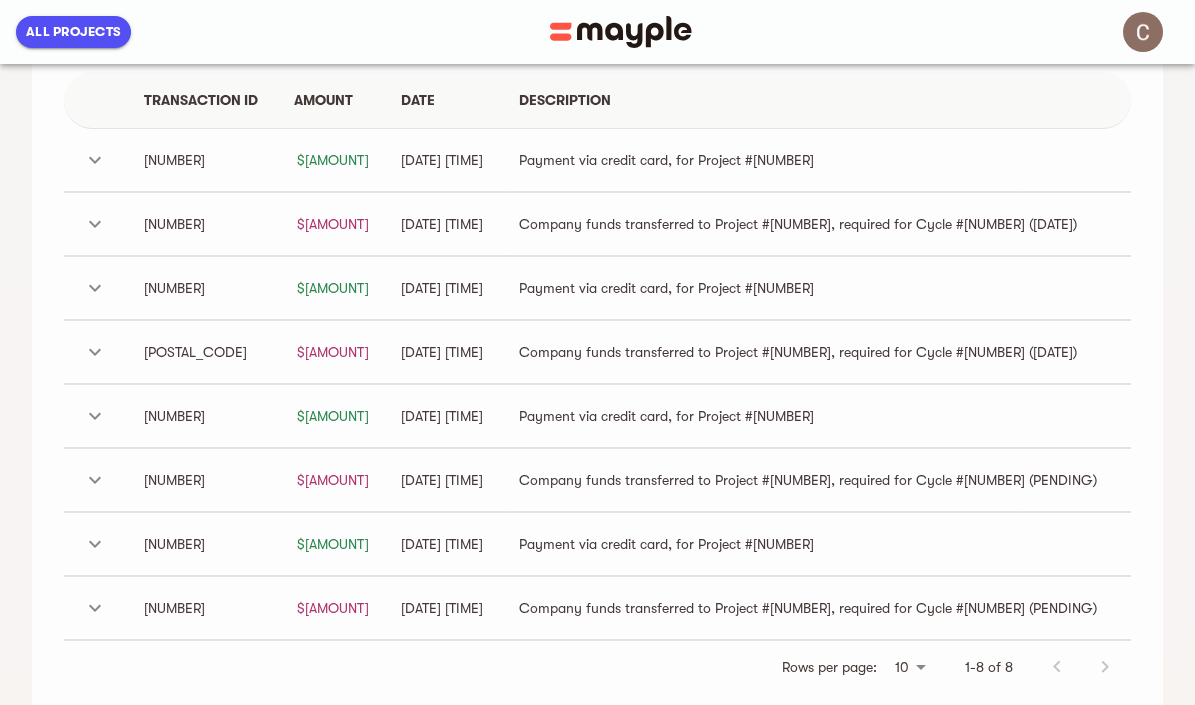 scroll, scrollTop: 1529, scrollLeft: 0, axis: vertical 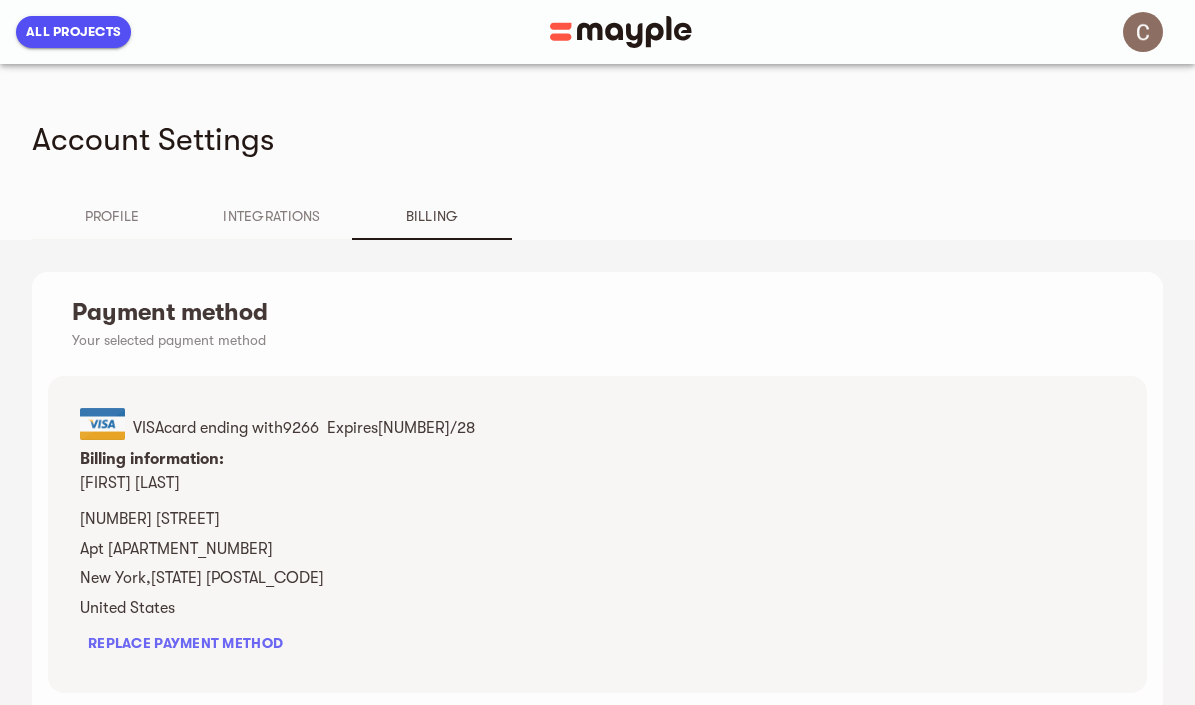 click on "Profile" at bounding box center [112, 216] 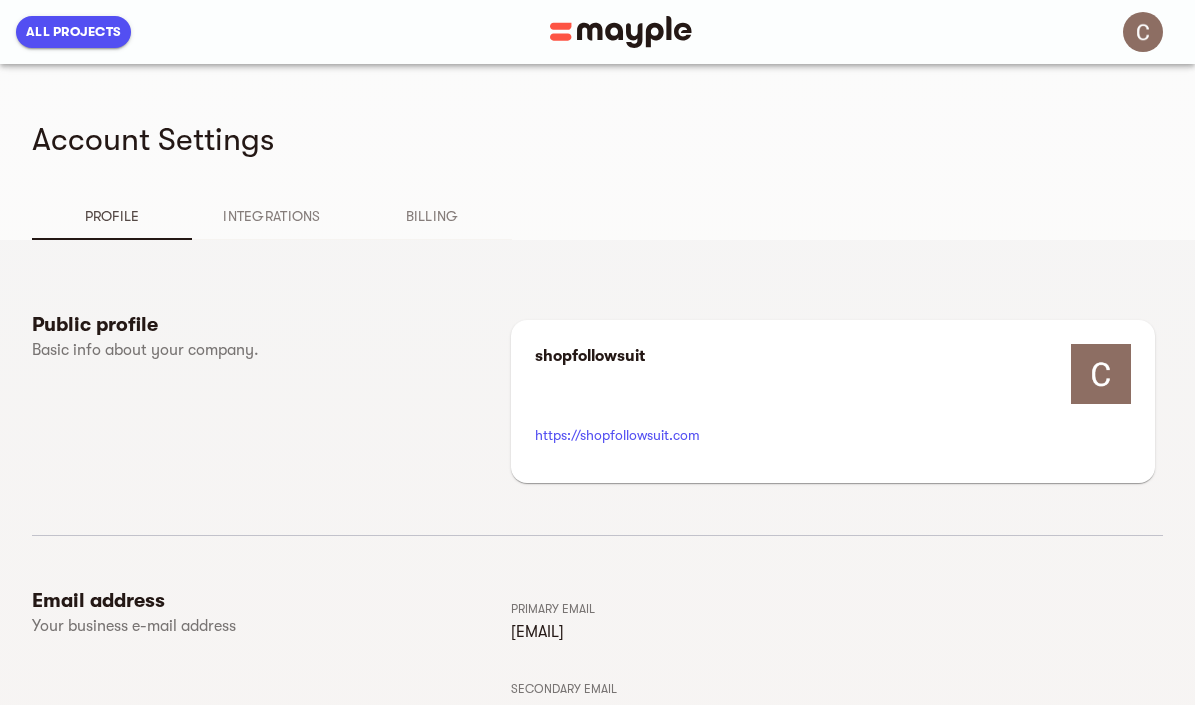 click on "All Projects" at bounding box center (73, 32) 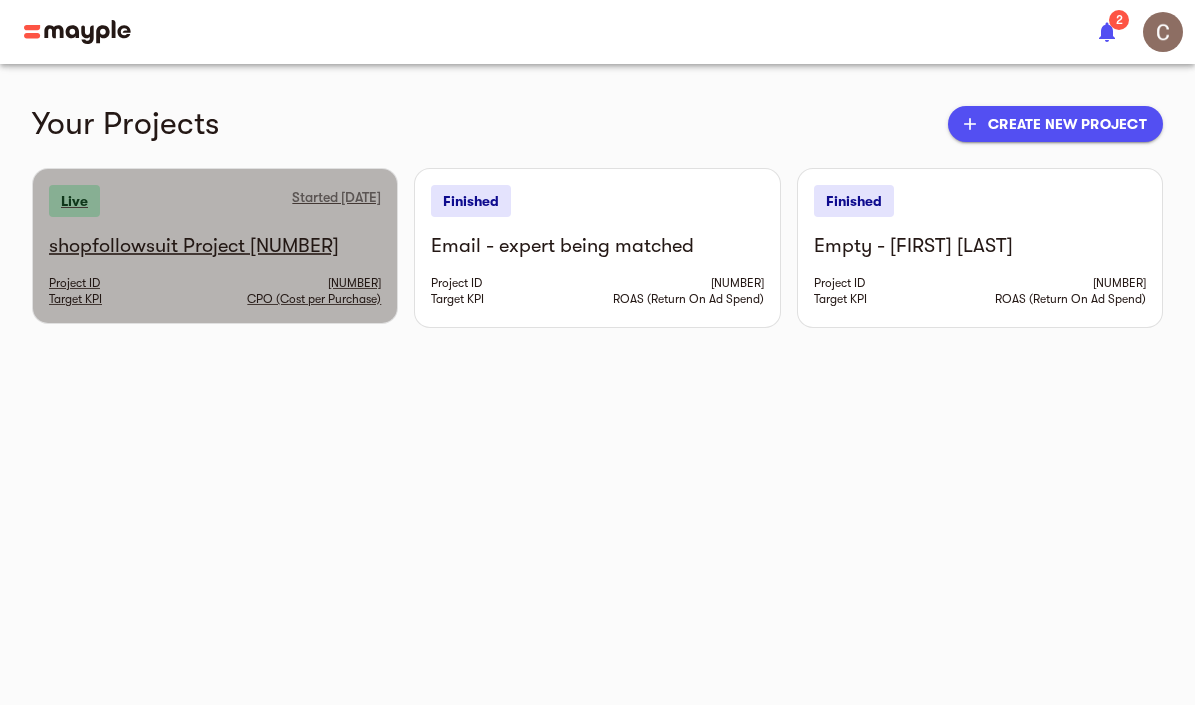 click on "Started [DATE]" at bounding box center [336, 201] 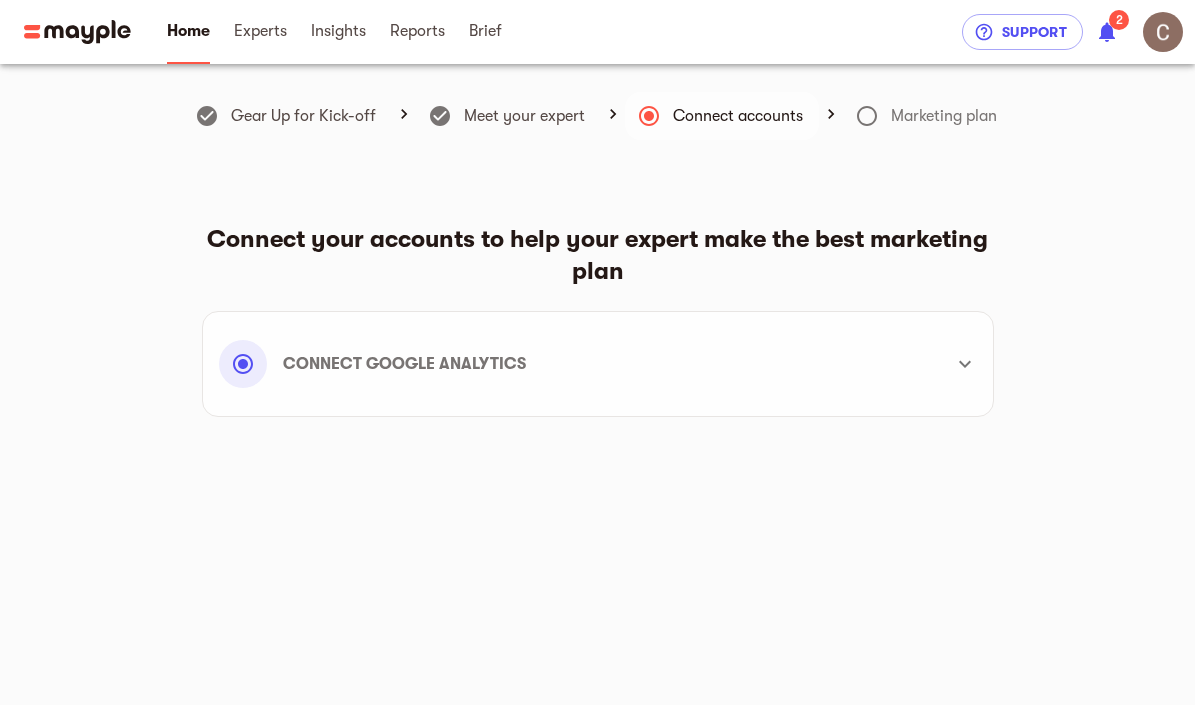 scroll, scrollTop: 24, scrollLeft: 0, axis: vertical 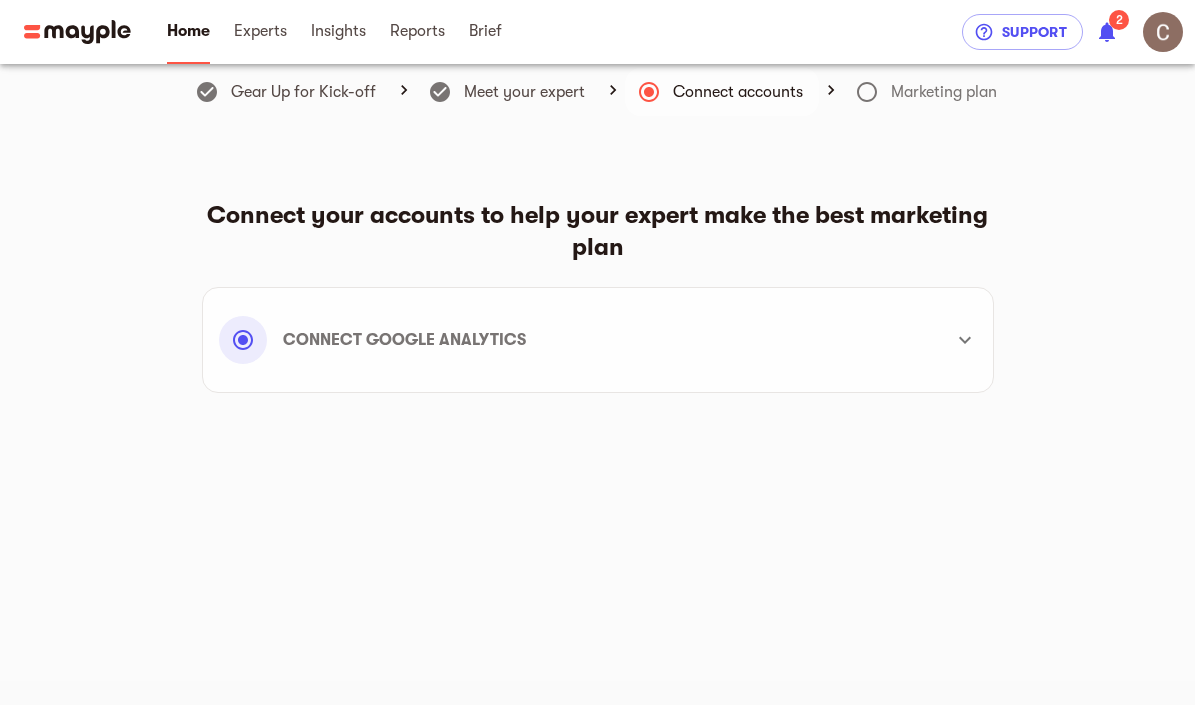 click on "Connect google analytics" at bounding box center (404, 340) 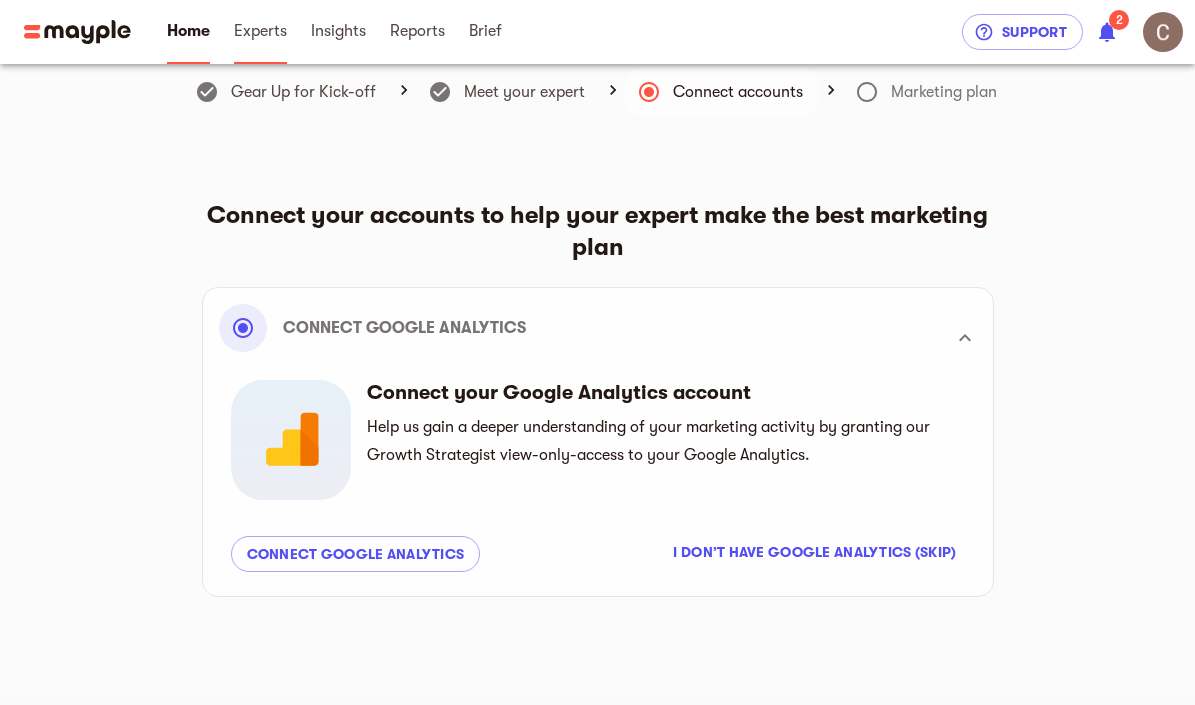 click on "Experts" at bounding box center [260, 31] 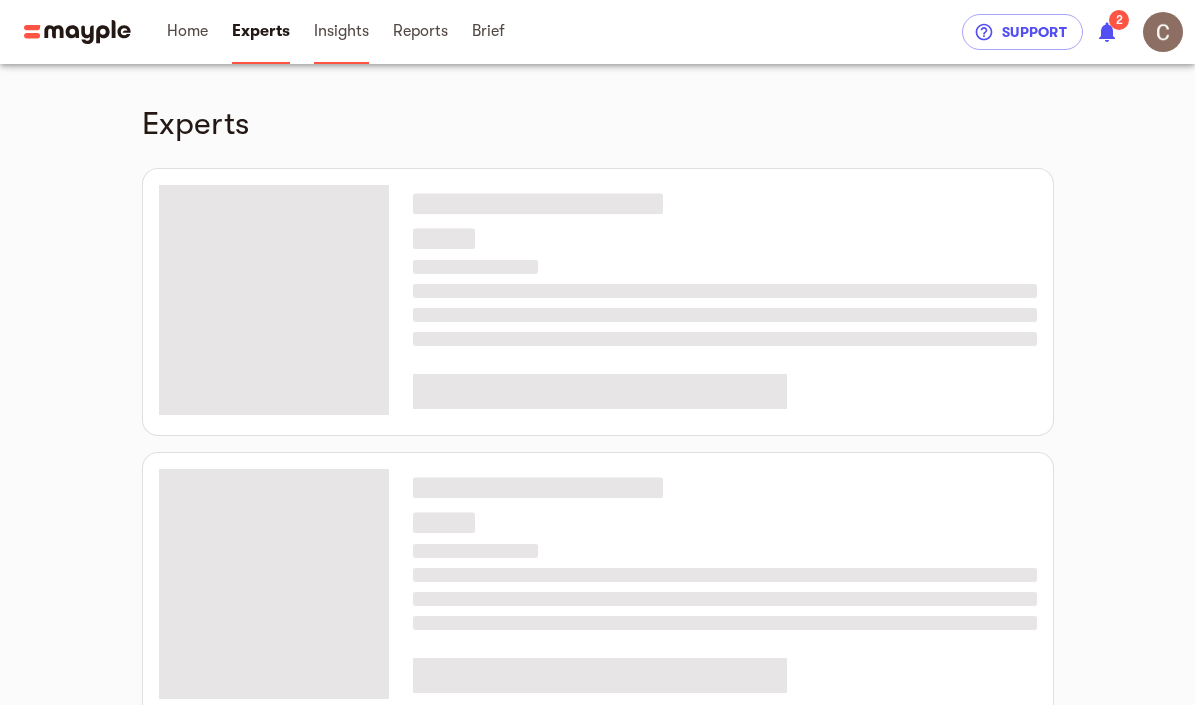 click on "Insights" at bounding box center (341, 32) 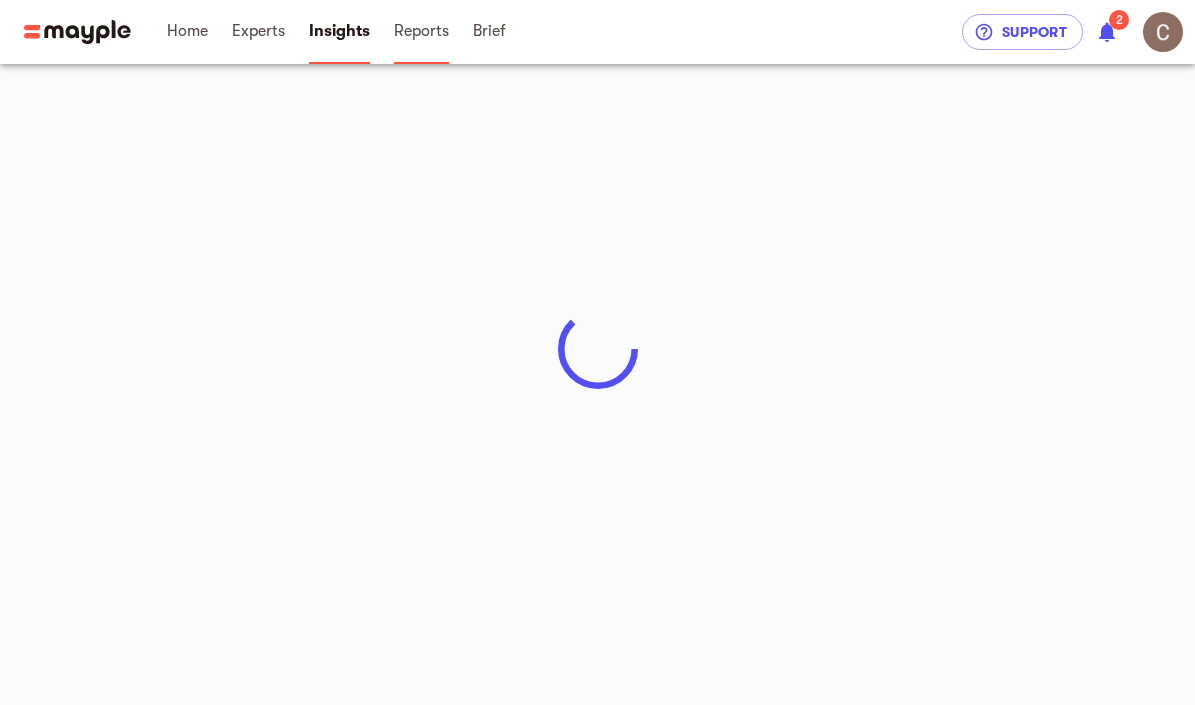 click on "Reports" at bounding box center [421, 31] 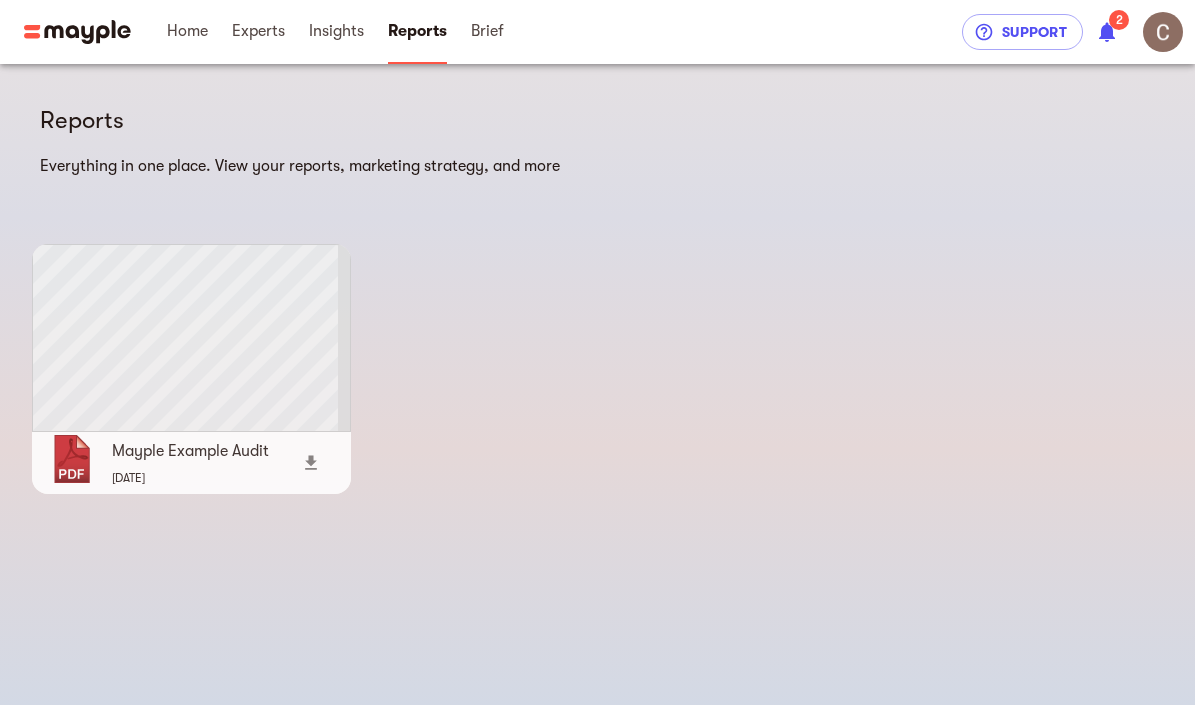 click on "Brief" at bounding box center [487, 32] 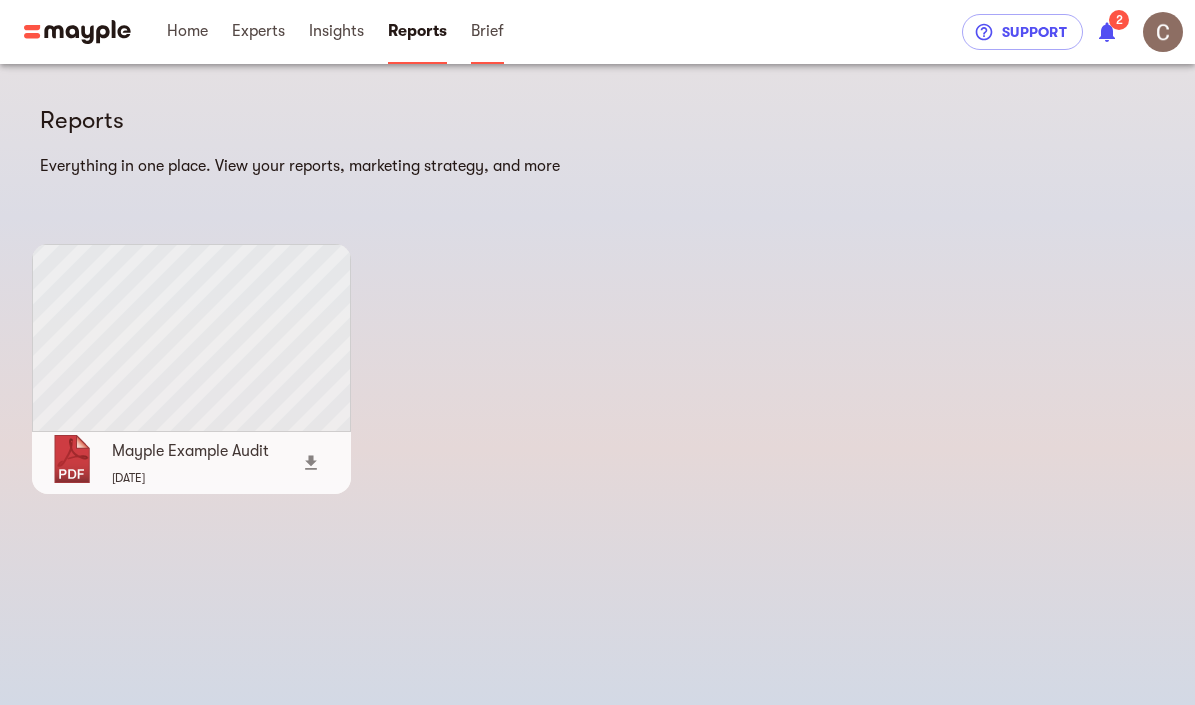 click on "Brief" at bounding box center (487, 31) 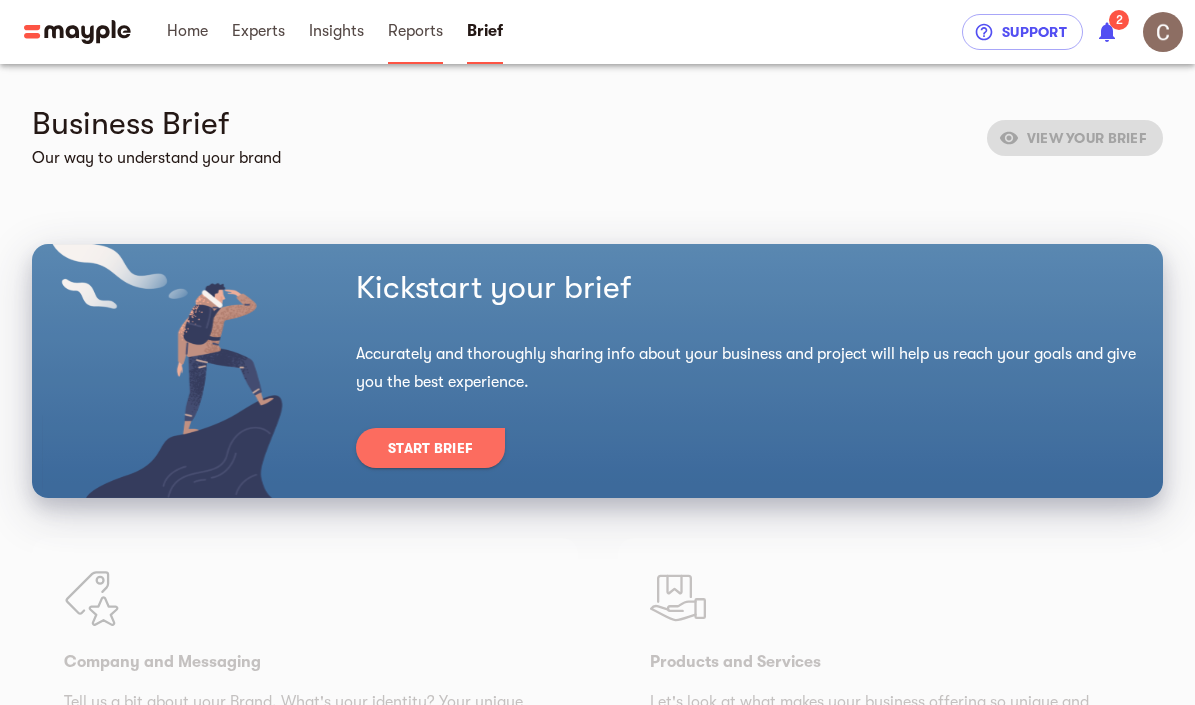 click on "Reports" at bounding box center (415, 31) 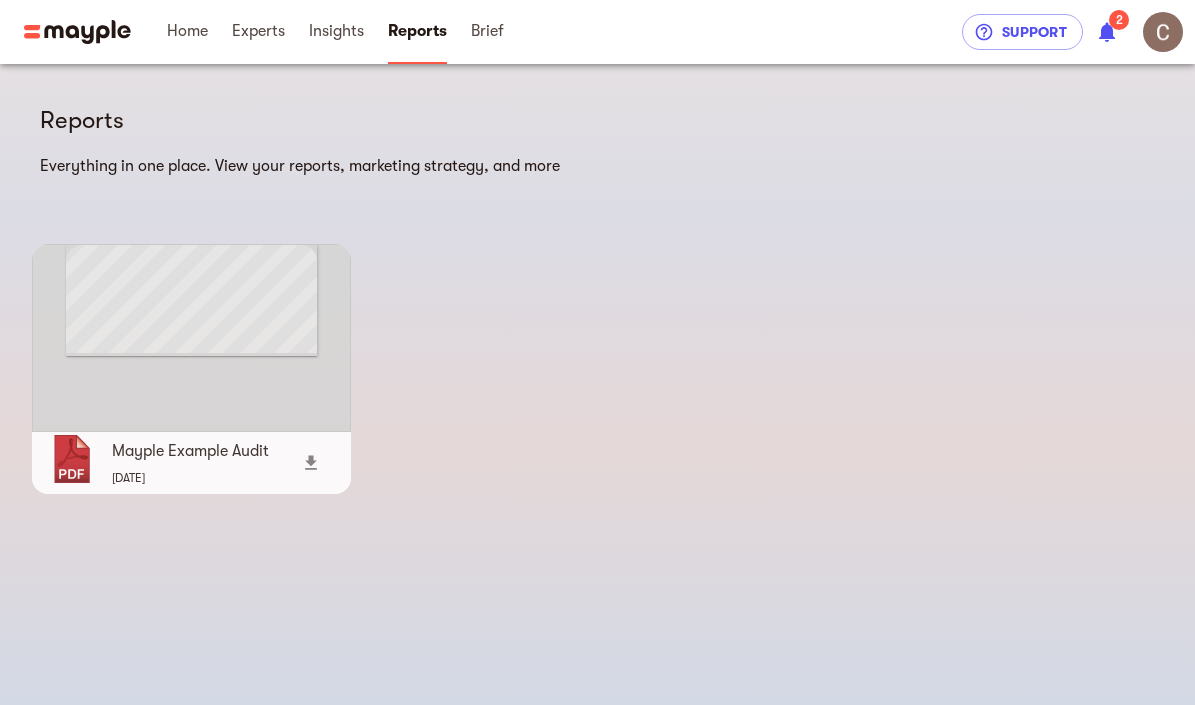 click at bounding box center [191, 338] 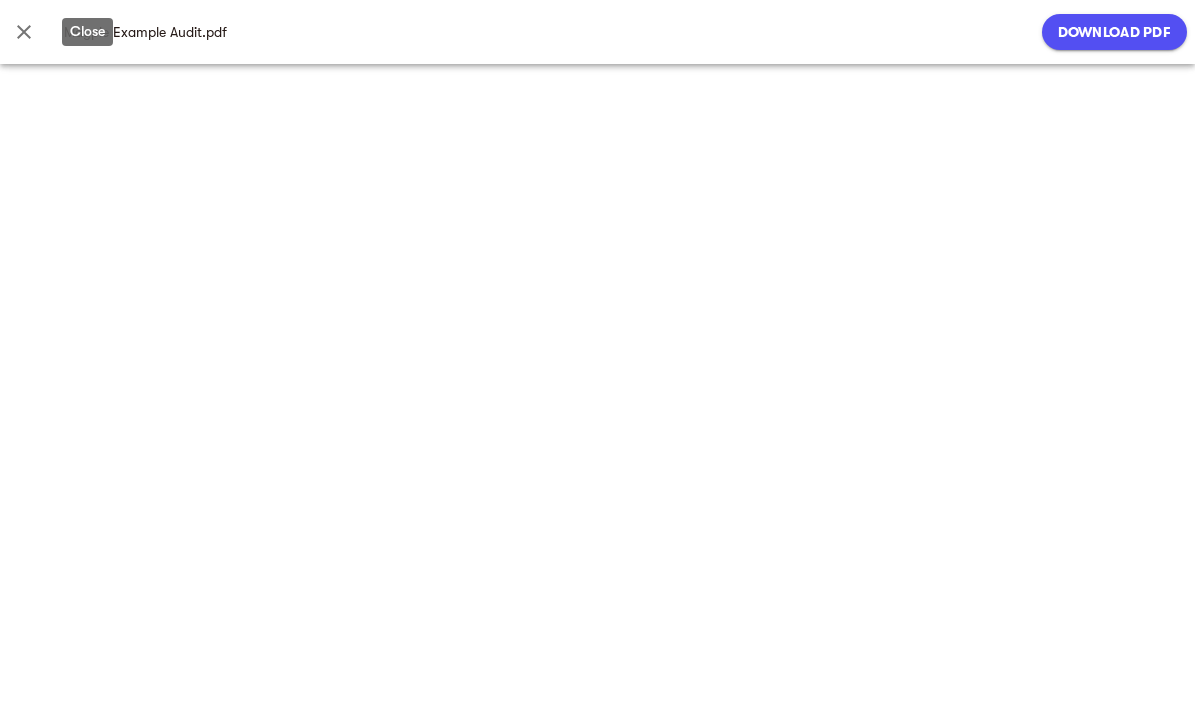 click at bounding box center [24, 32] 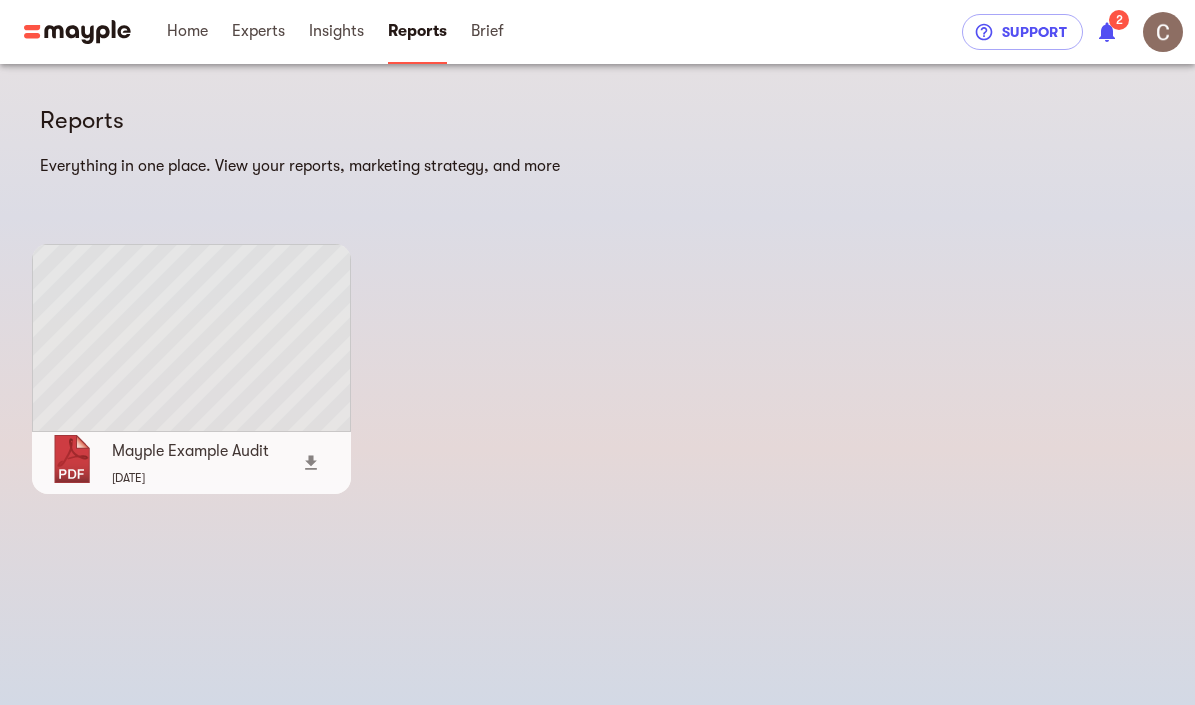 click at bounding box center (77, 32) 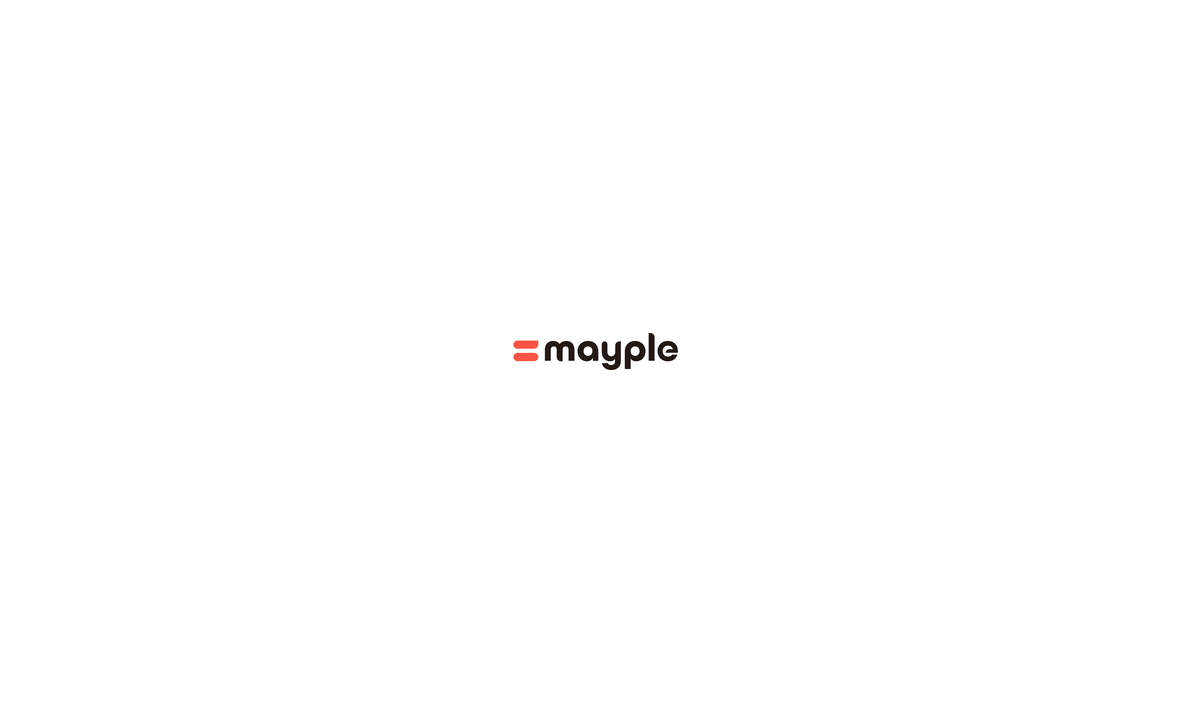 scroll, scrollTop: 0, scrollLeft: 0, axis: both 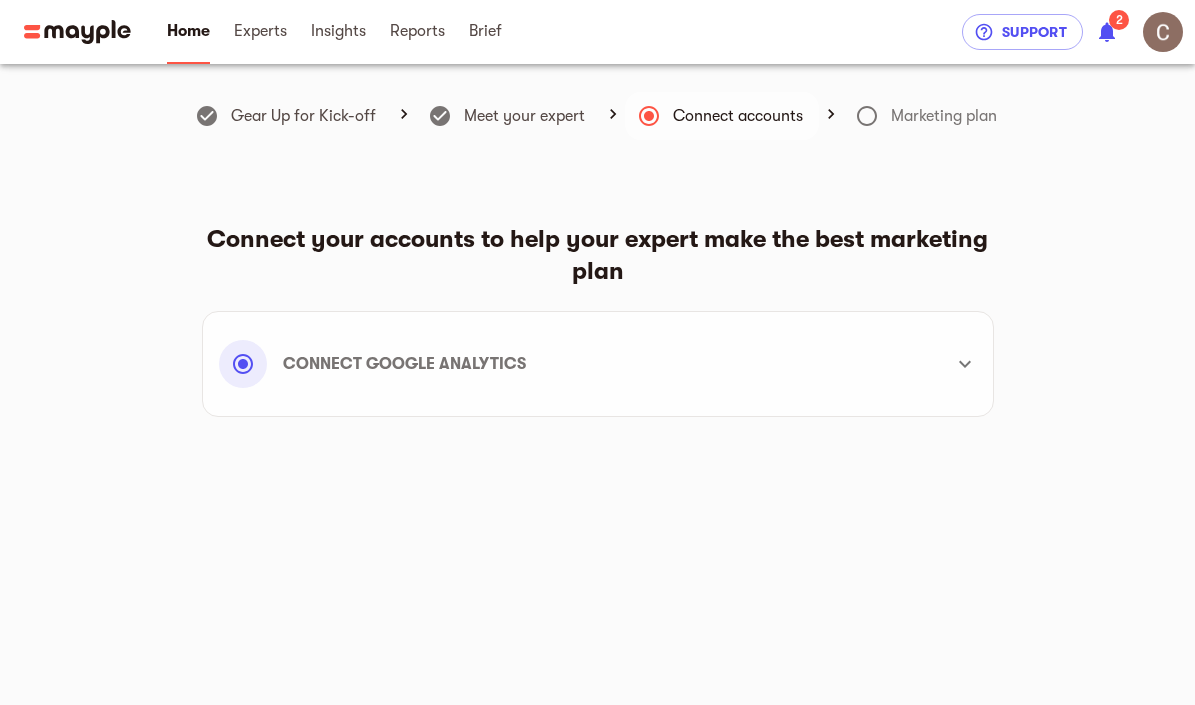 click at bounding box center [1163, 32] 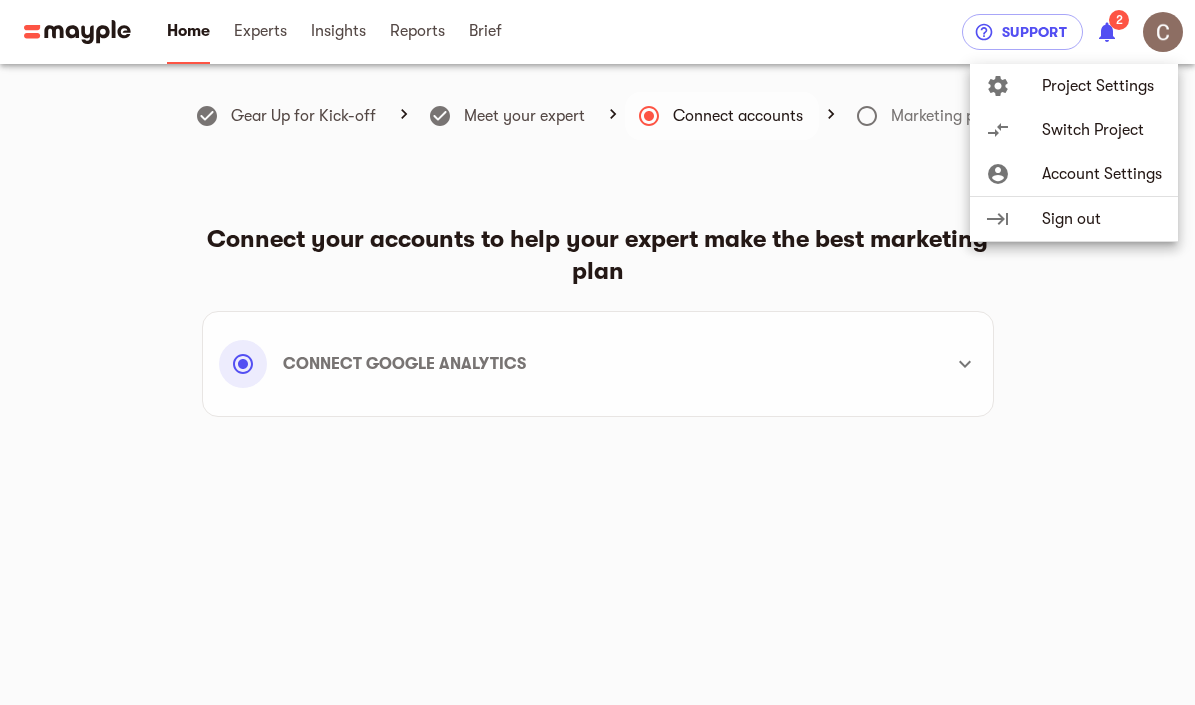click on "settings Project Settings" at bounding box center (1074, 86) 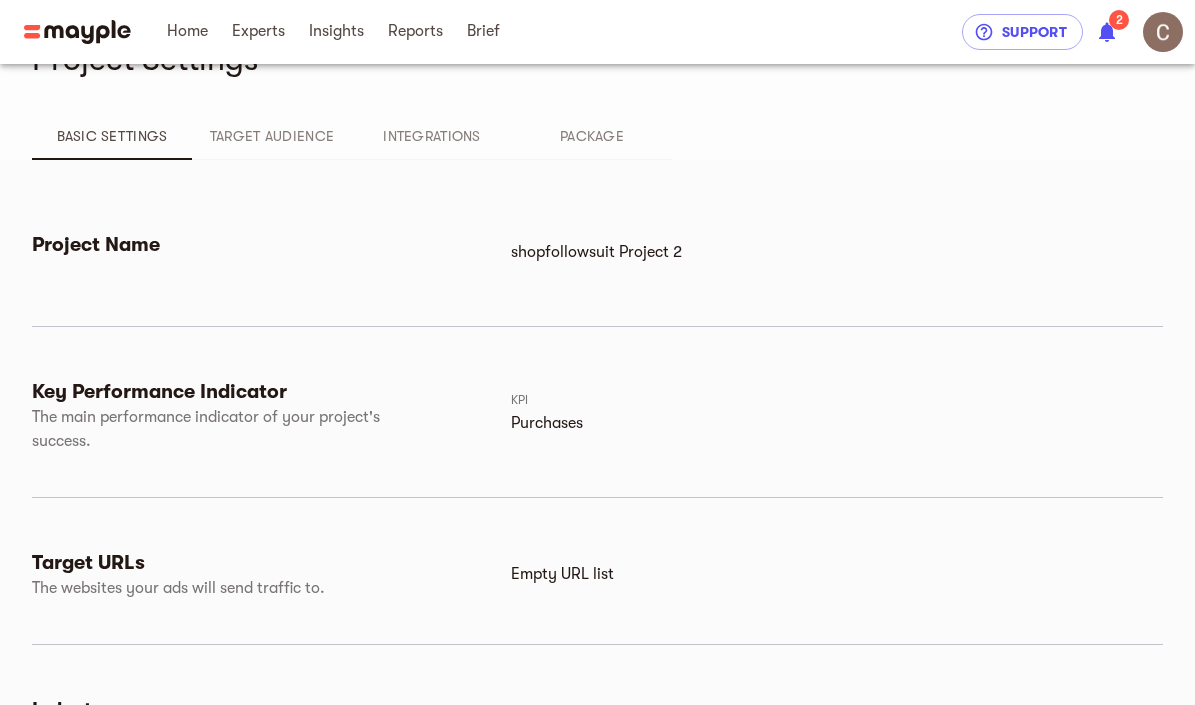 scroll, scrollTop: 82, scrollLeft: 0, axis: vertical 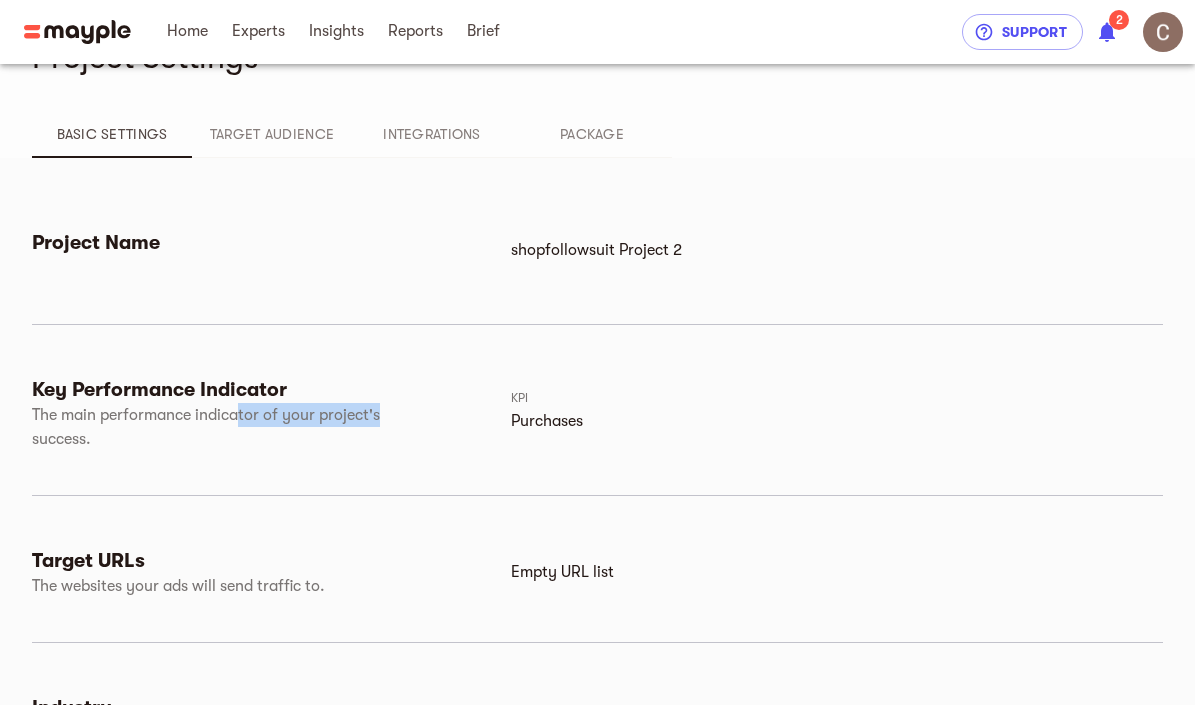 drag, startPoint x: 239, startPoint y: 406, endPoint x: 378, endPoint y: 412, distance: 139.12944 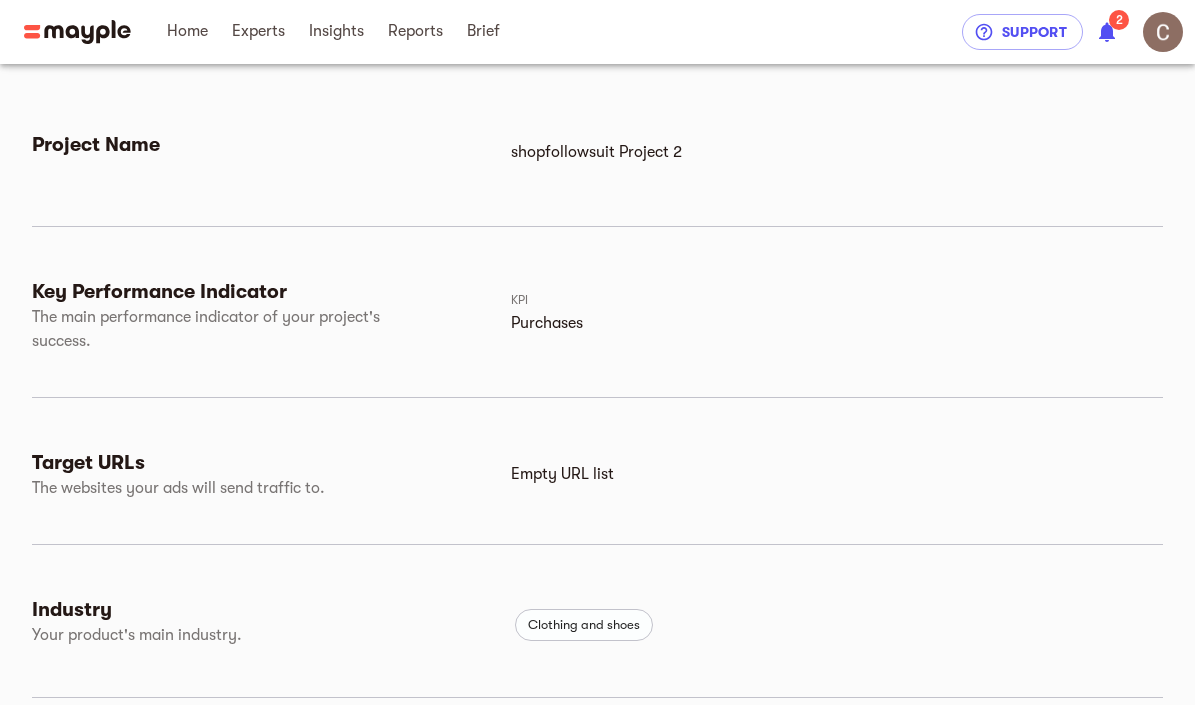 scroll, scrollTop: 184, scrollLeft: 0, axis: vertical 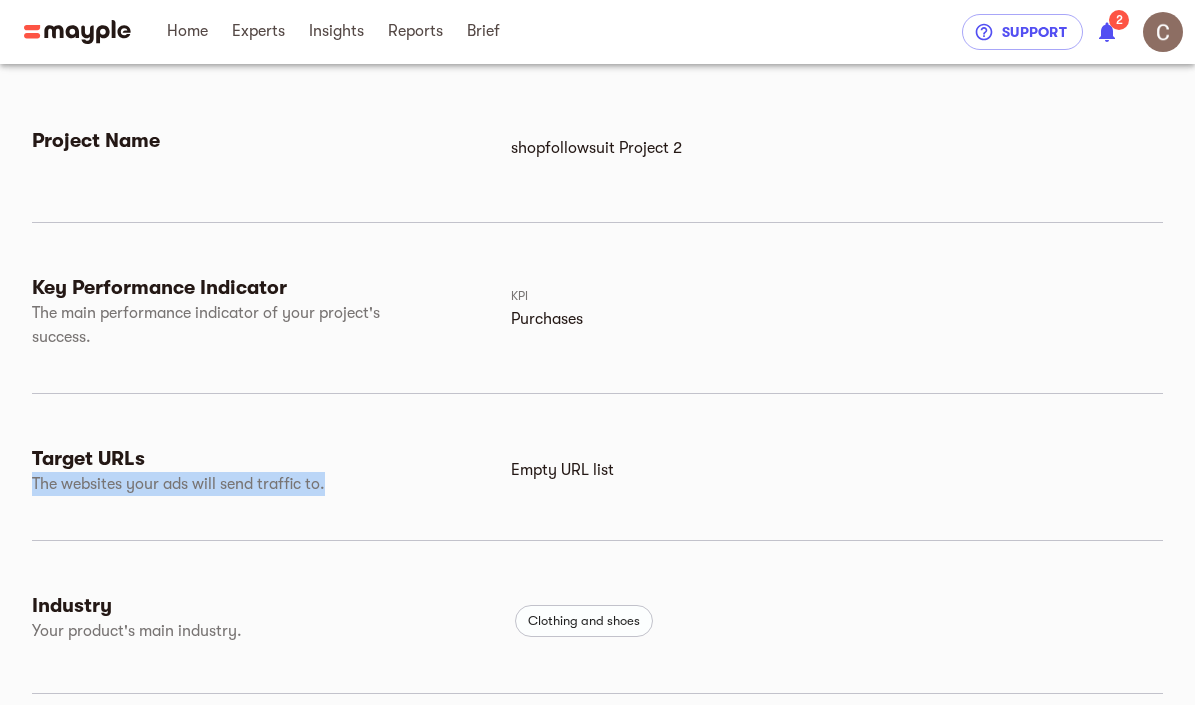 drag, startPoint x: 311, startPoint y: 462, endPoint x: 434, endPoint y: 480, distance: 124.3101 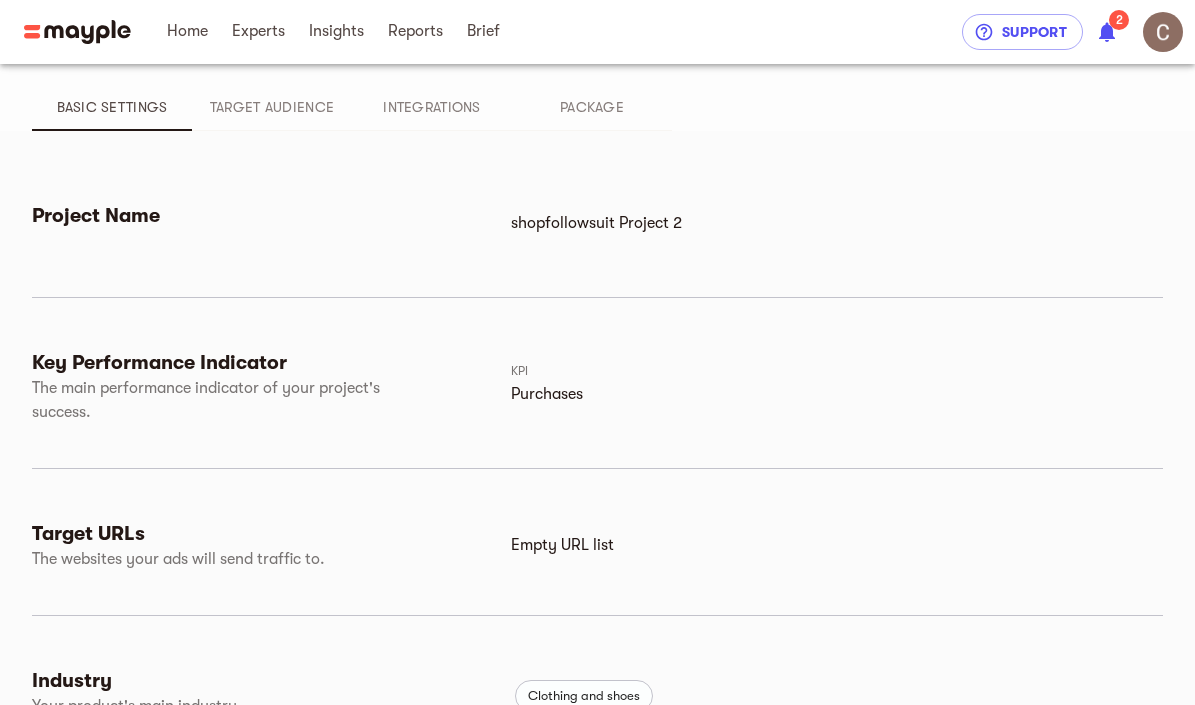 scroll, scrollTop: 0, scrollLeft: 0, axis: both 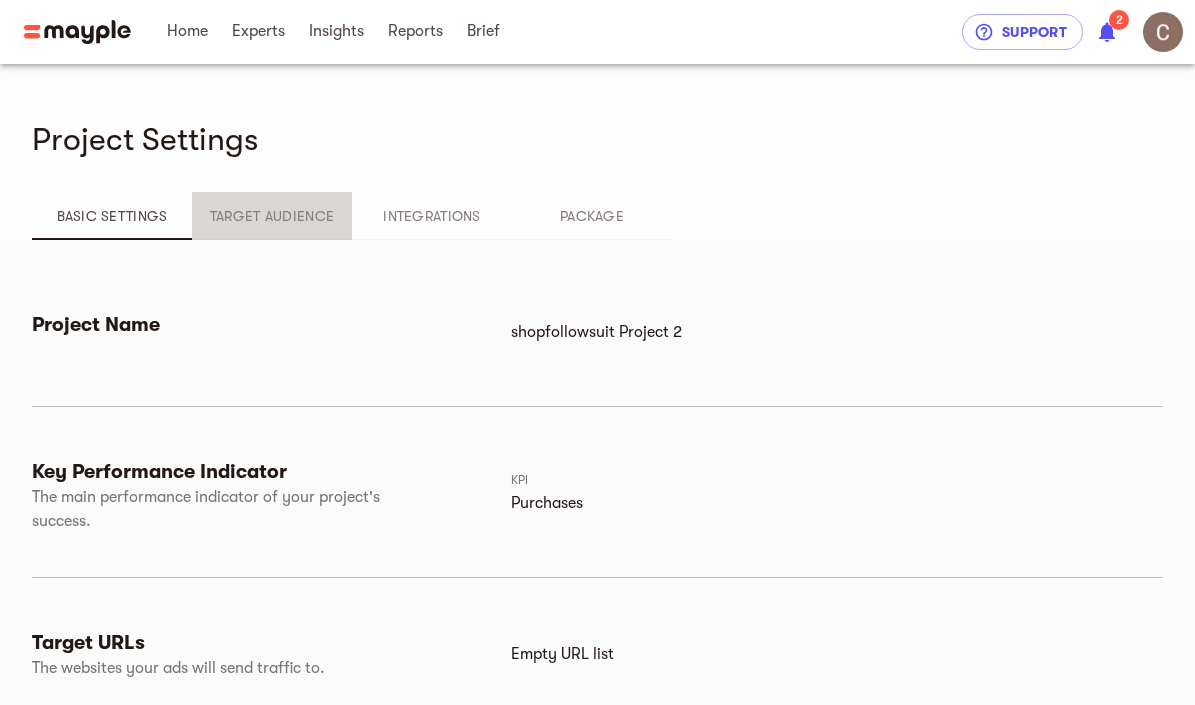 click on "Target Audience" at bounding box center (112, 216) 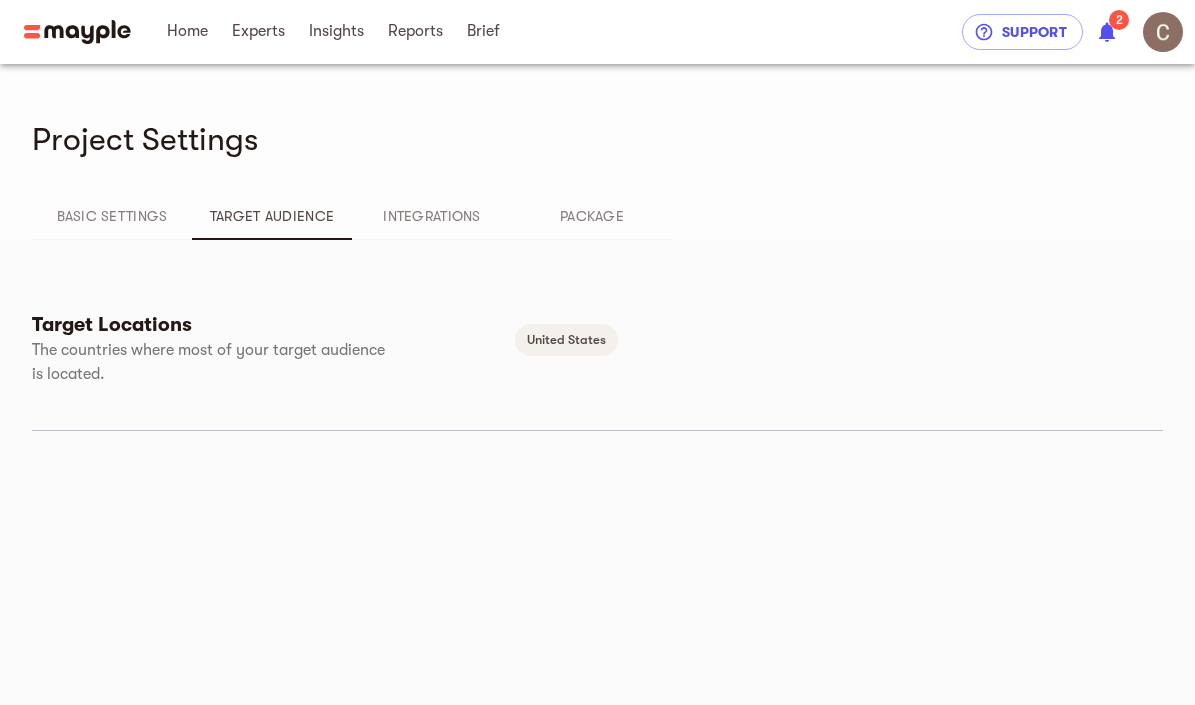 click on "Integrations" at bounding box center [112, 216] 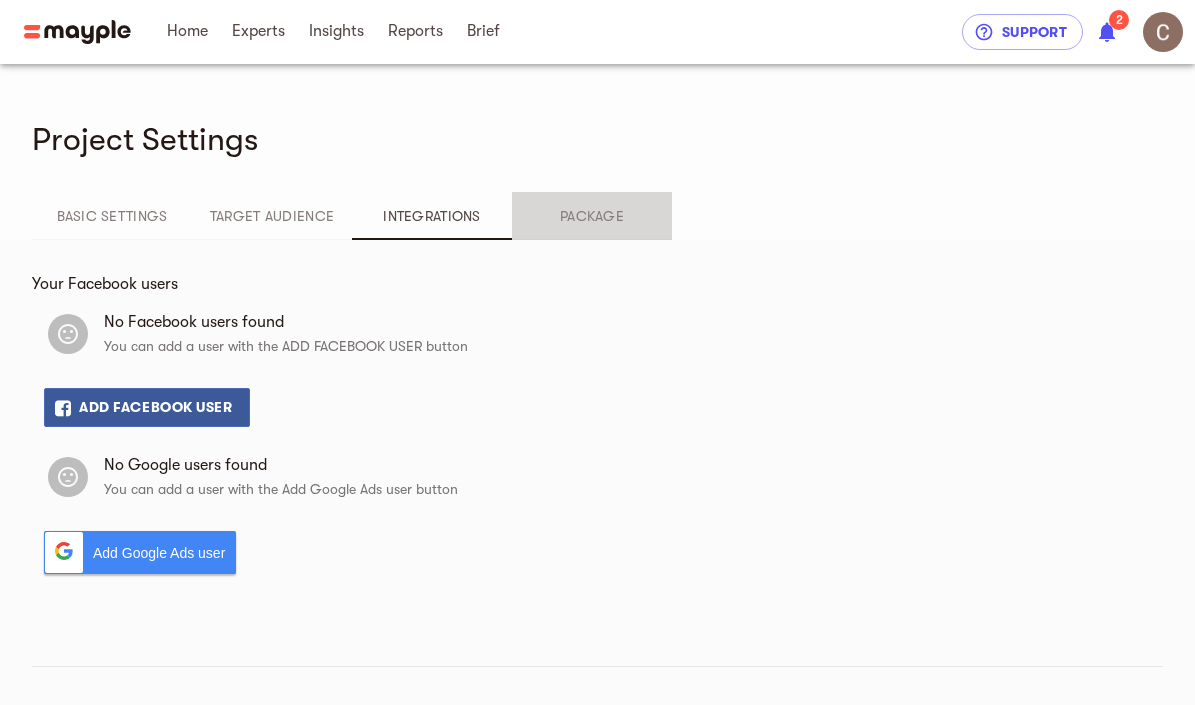 click on "Package" at bounding box center (112, 216) 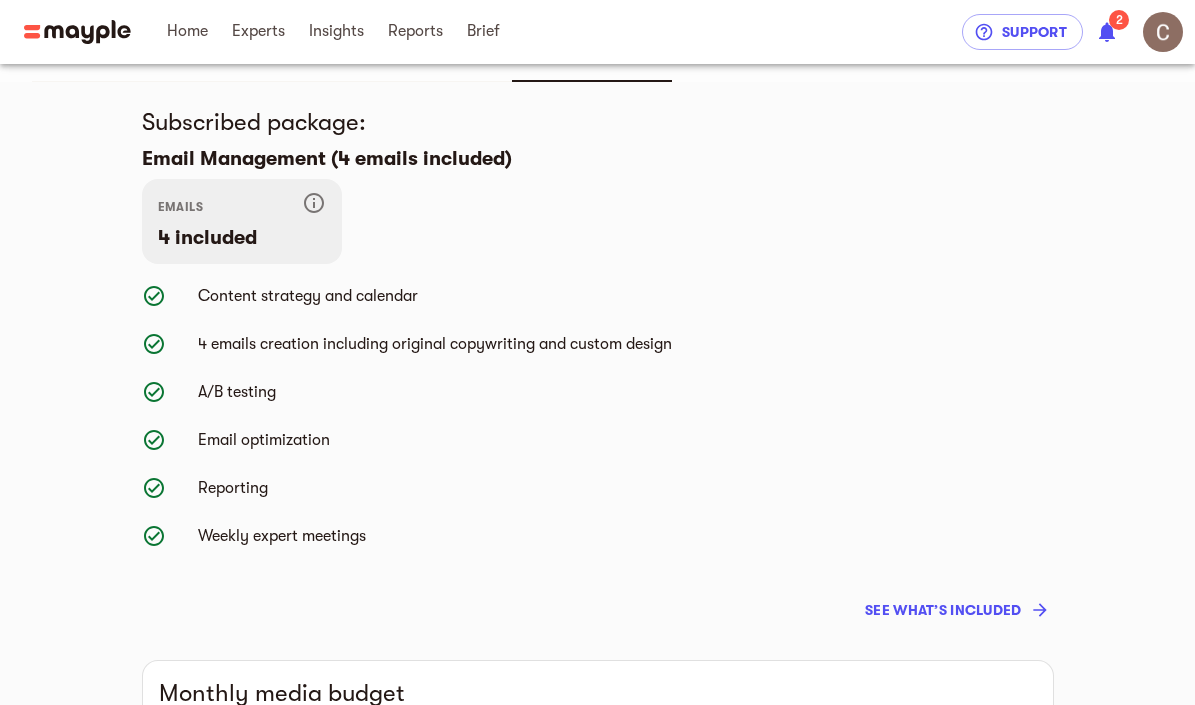 scroll, scrollTop: 164, scrollLeft: 0, axis: vertical 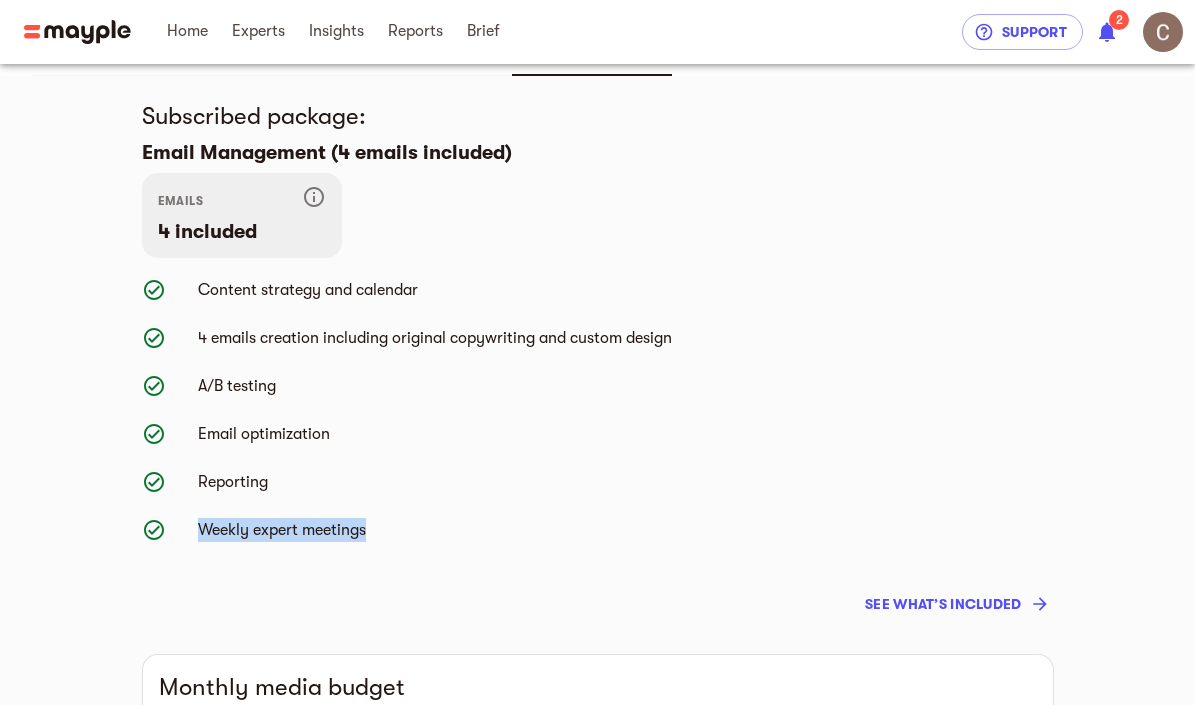 drag, startPoint x: 284, startPoint y: 497, endPoint x: 420, endPoint y: 527, distance: 139.26952 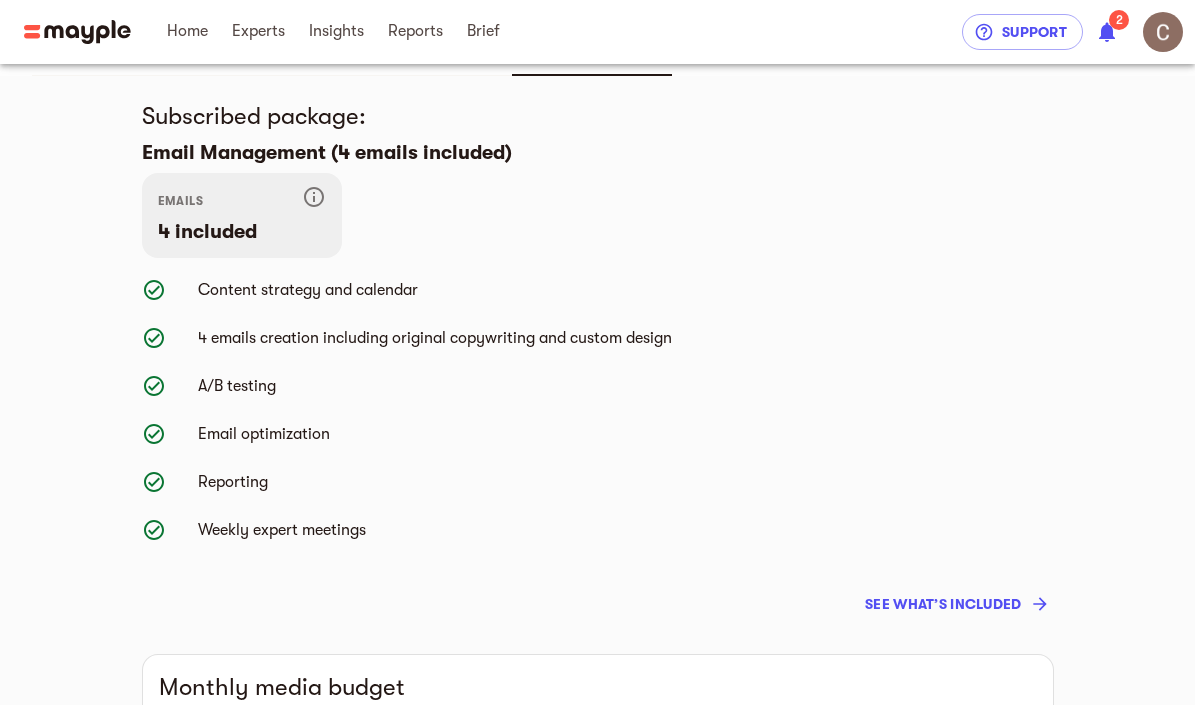 click on "Weekly expert meetings" at bounding box center [626, 530] 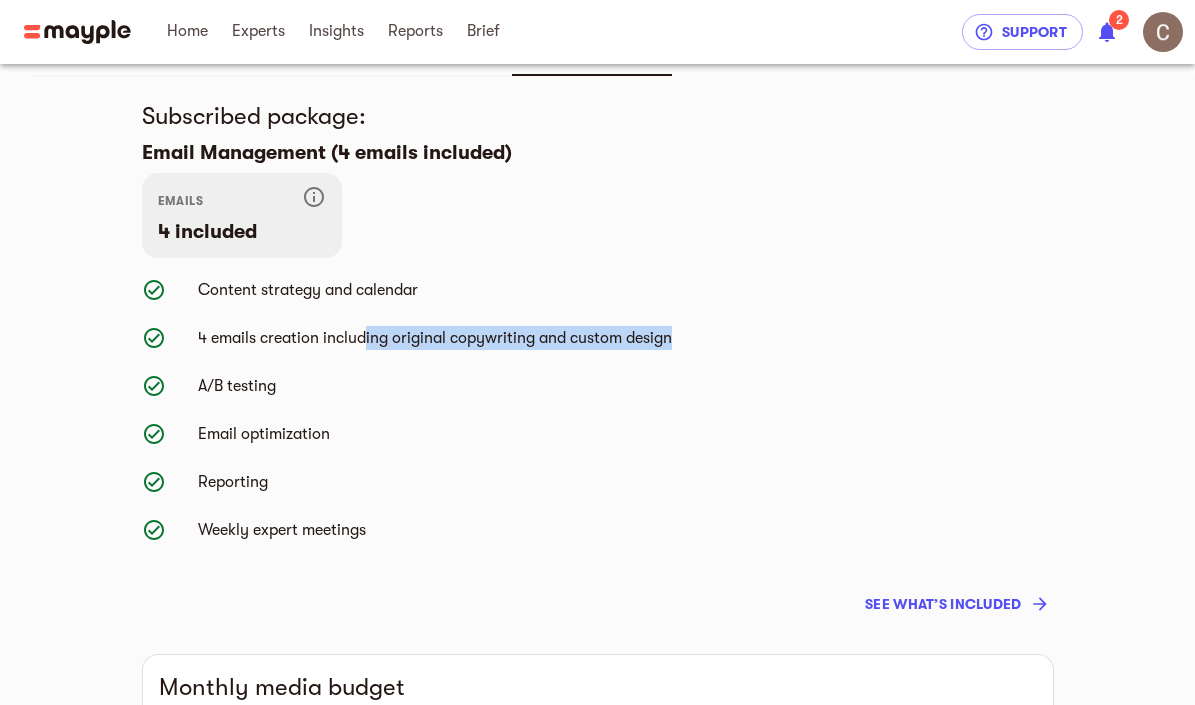 drag, startPoint x: 364, startPoint y: 348, endPoint x: 493, endPoint y: 356, distance: 129.24782 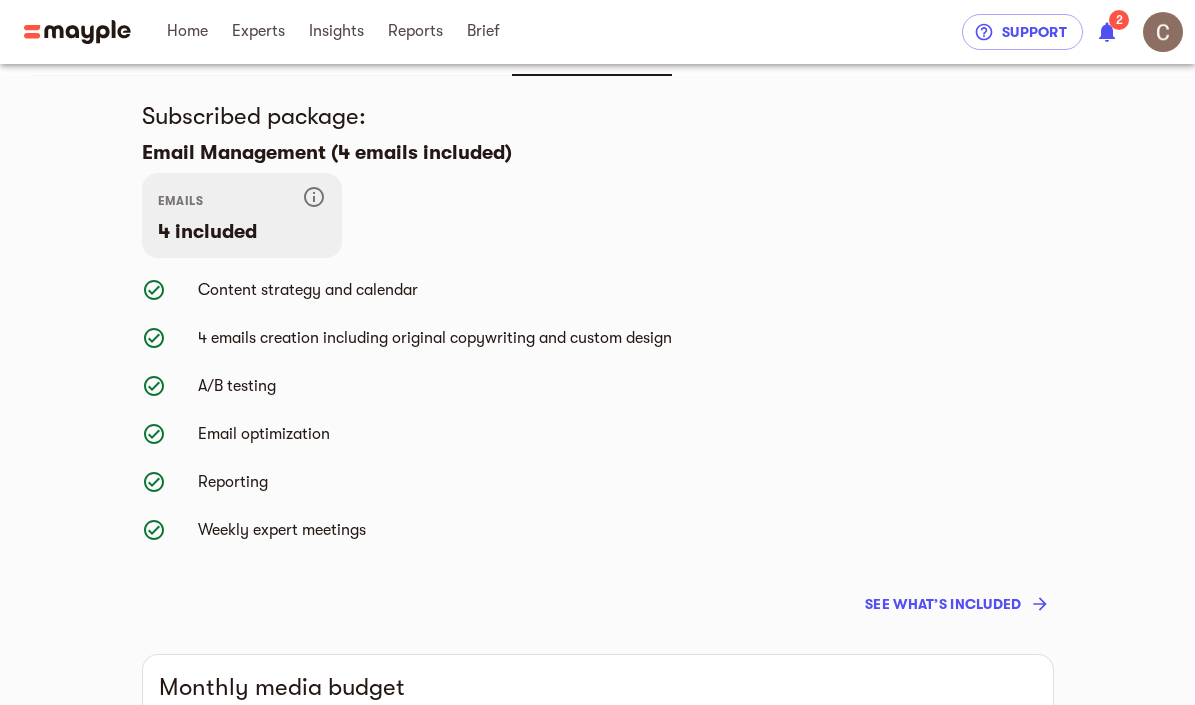 drag, startPoint x: 473, startPoint y: 340, endPoint x: 552, endPoint y: 360, distance: 81.49233 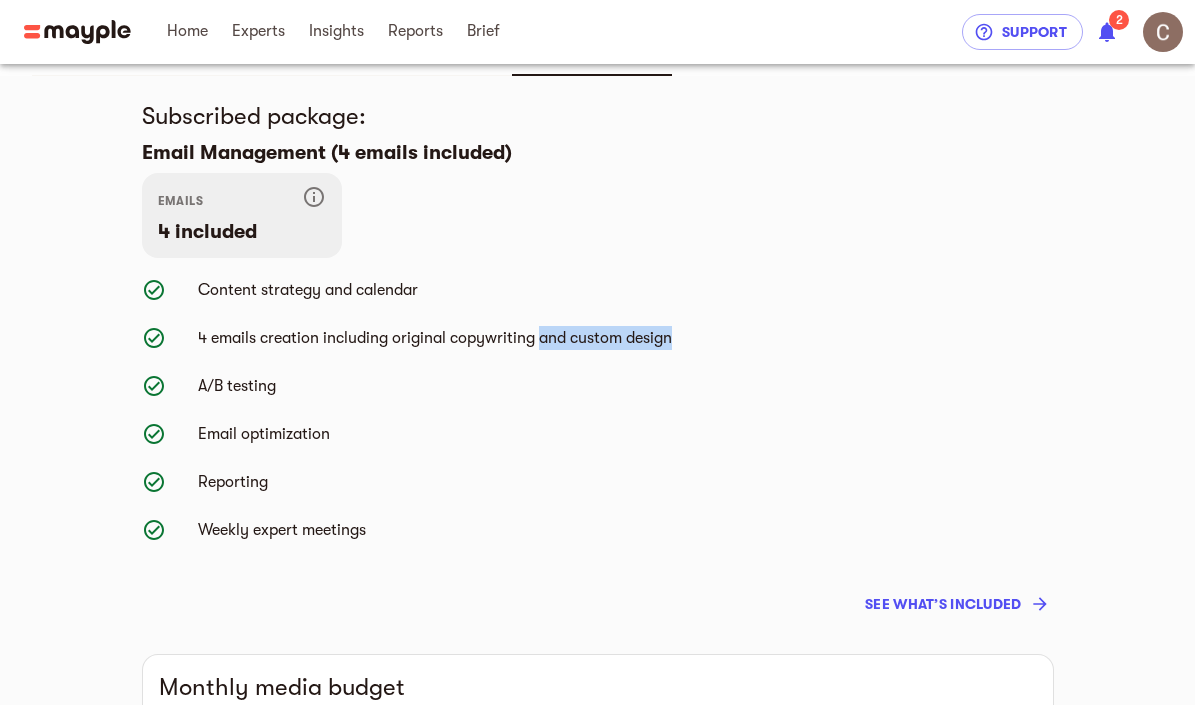 drag, startPoint x: 539, startPoint y: 337, endPoint x: 599, endPoint y: 359, distance: 63.90618 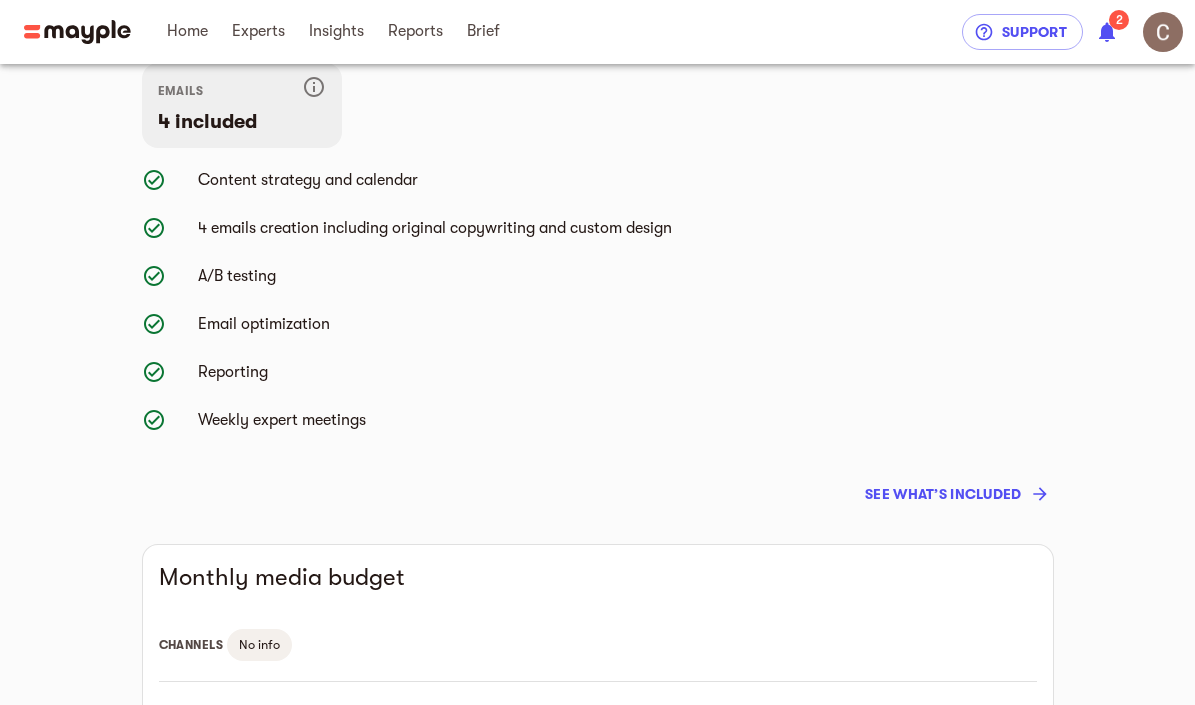 scroll, scrollTop: 282, scrollLeft: 0, axis: vertical 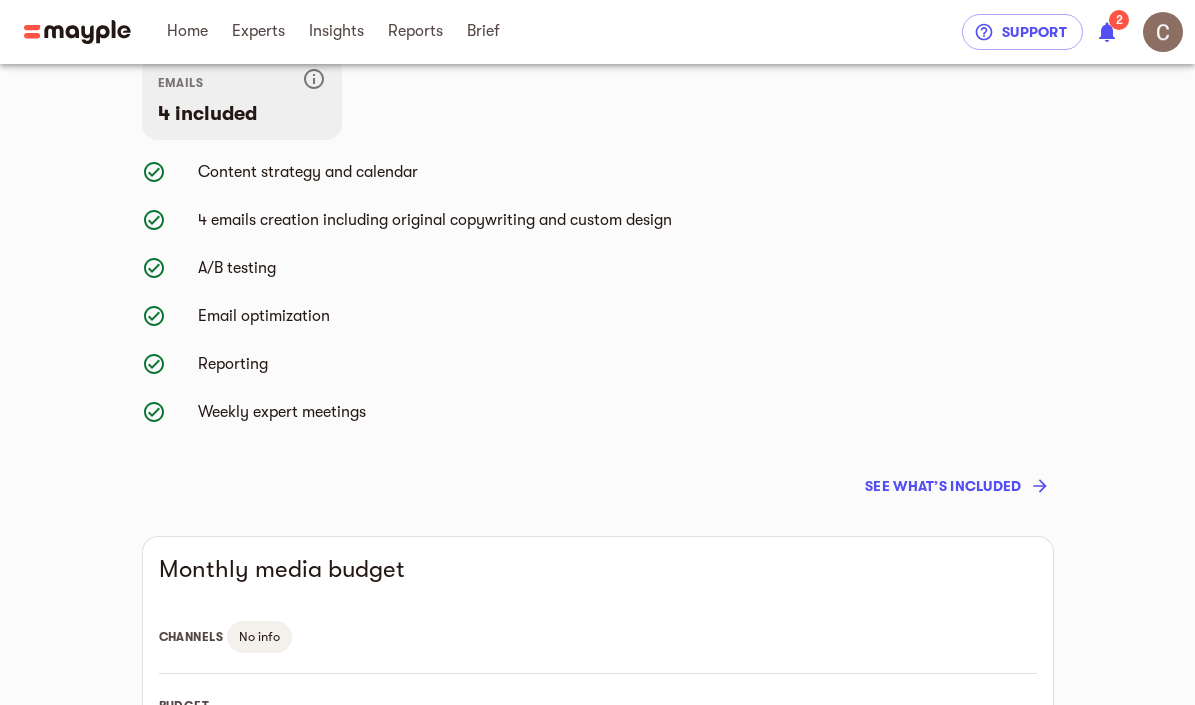 click on "see what’s included" at bounding box center (955, 486) 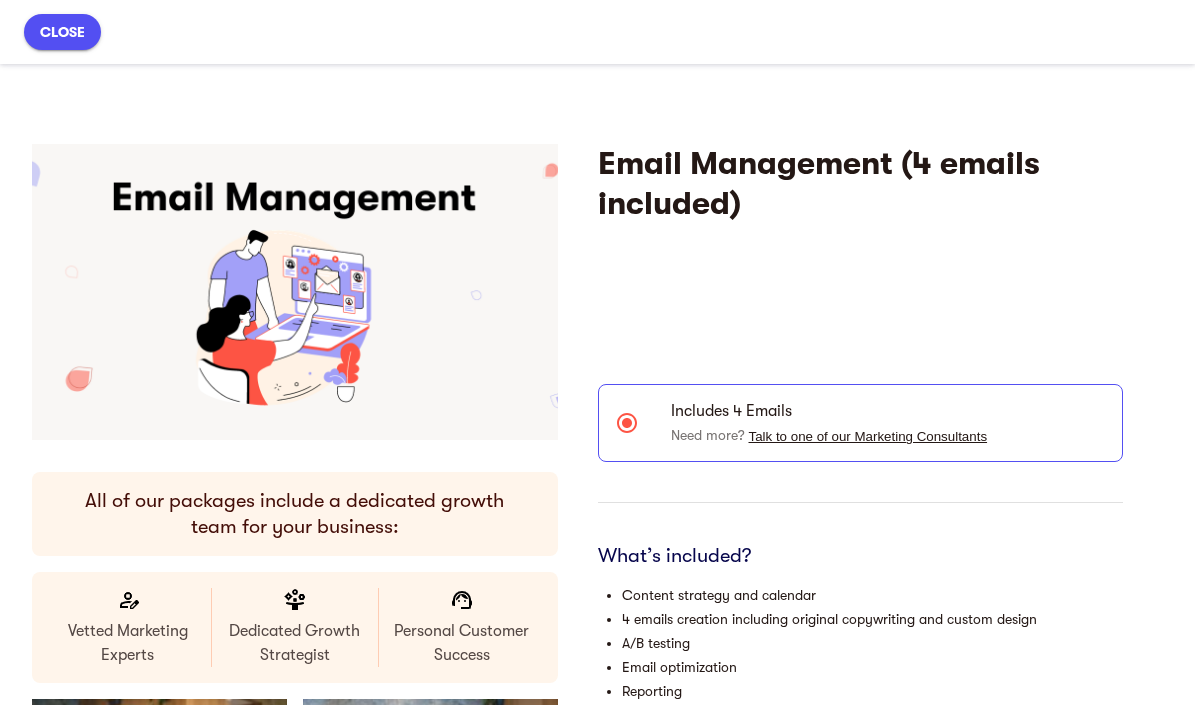 scroll, scrollTop: 0, scrollLeft: 0, axis: both 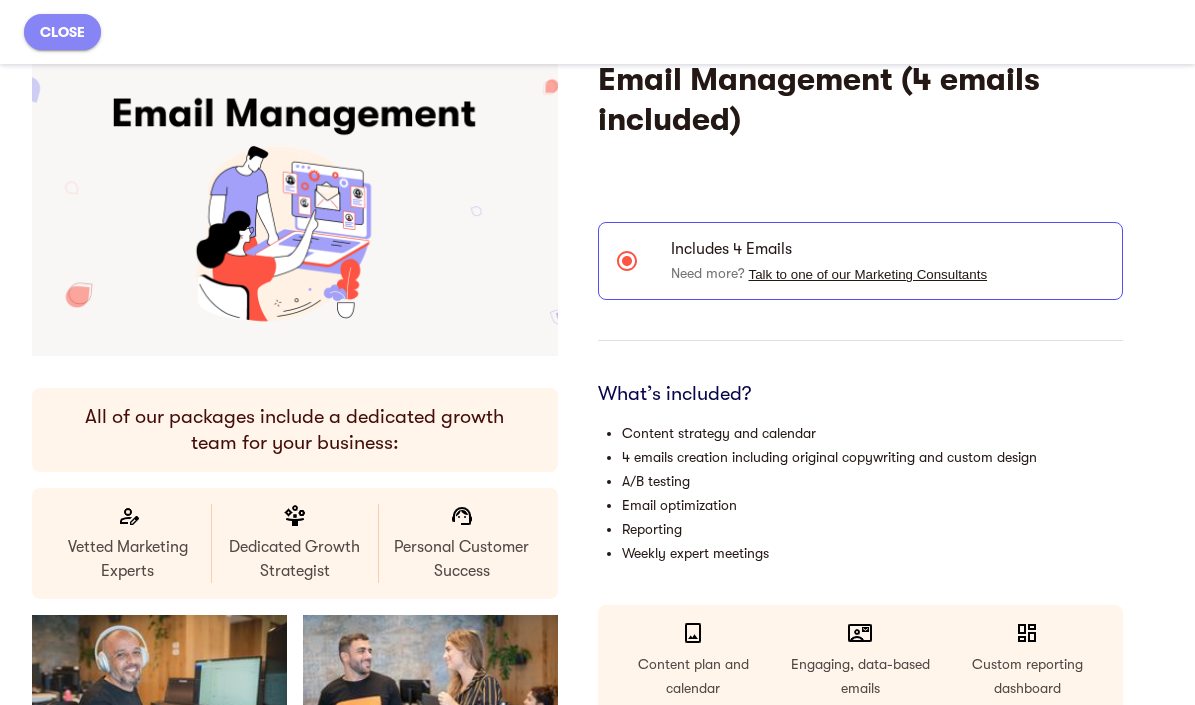 click on "close" at bounding box center (62, 32) 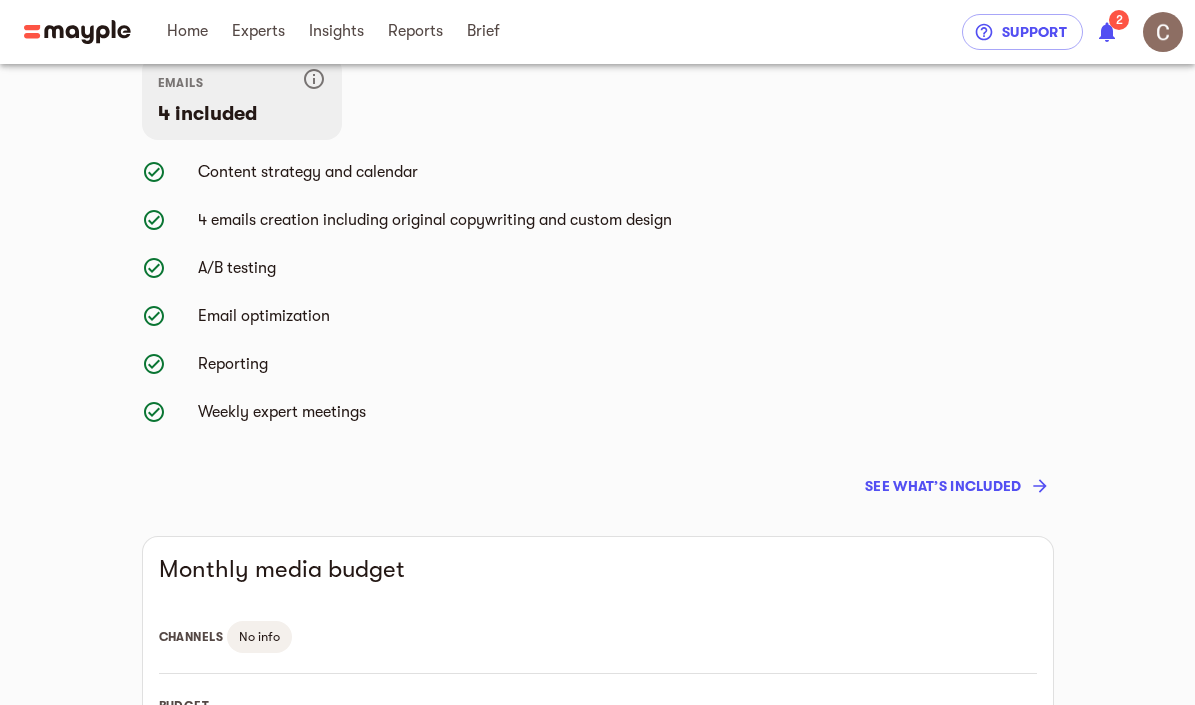 scroll, scrollTop: 0, scrollLeft: 0, axis: both 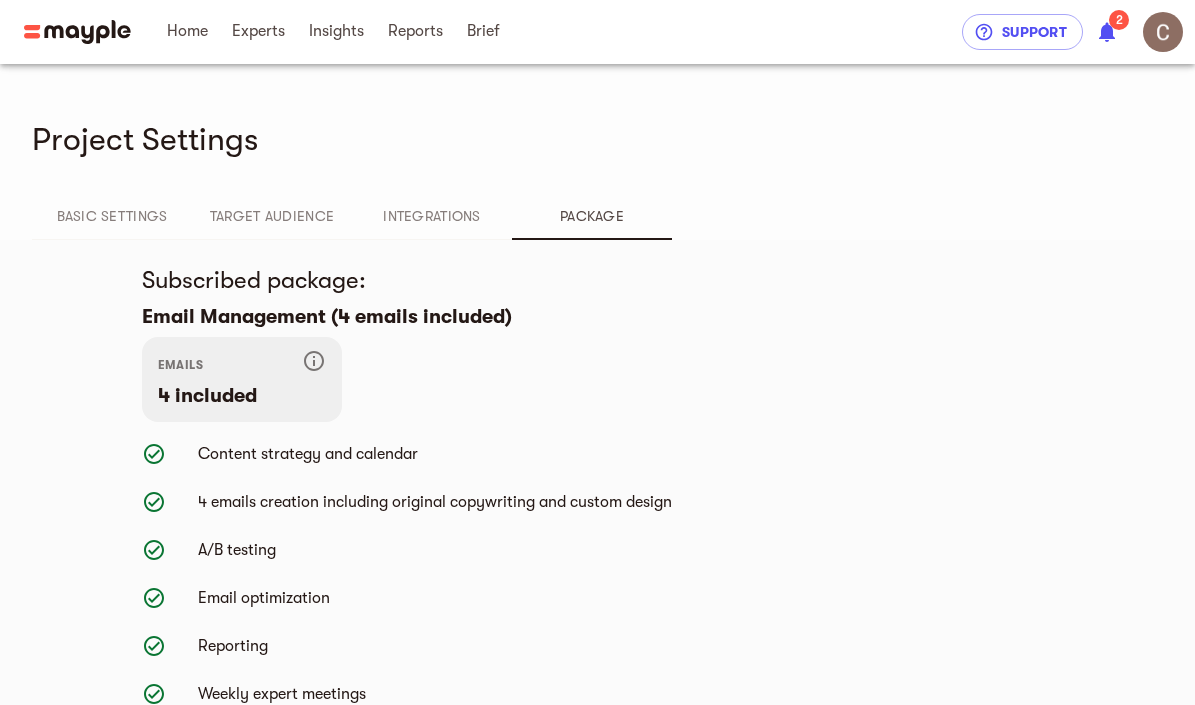 click at bounding box center [1163, 32] 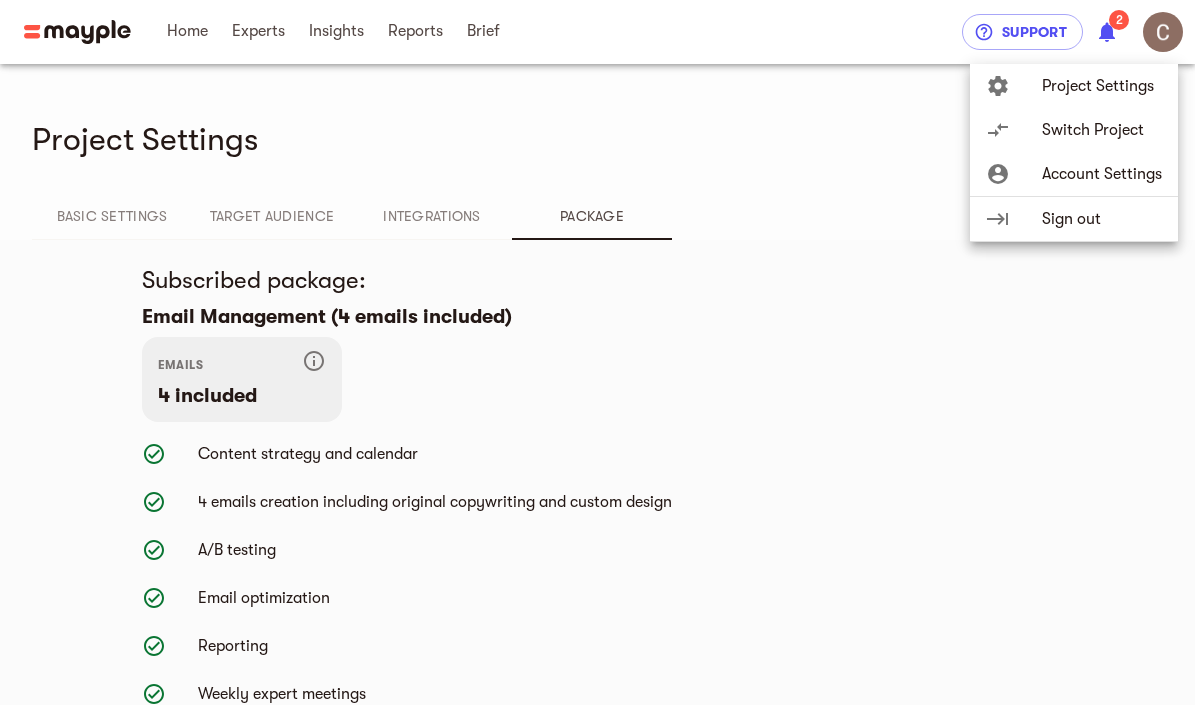 click on "Project Settings" at bounding box center [1102, 86] 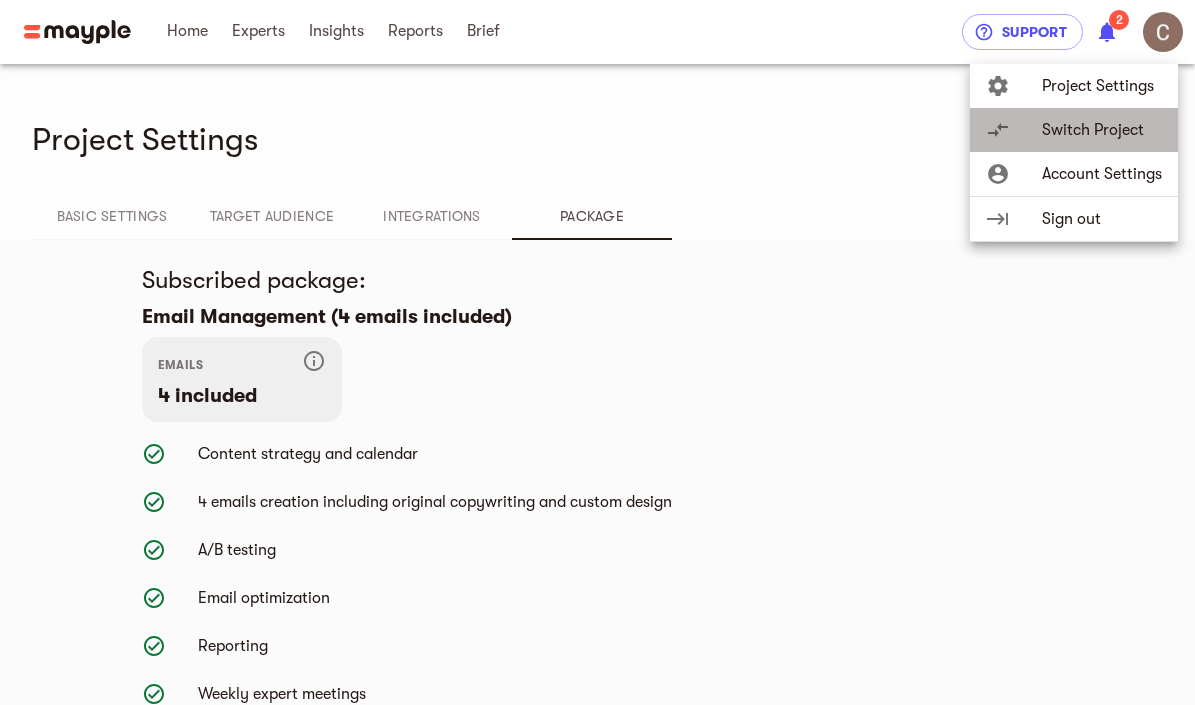 click on "Switch Project" at bounding box center (1102, 86) 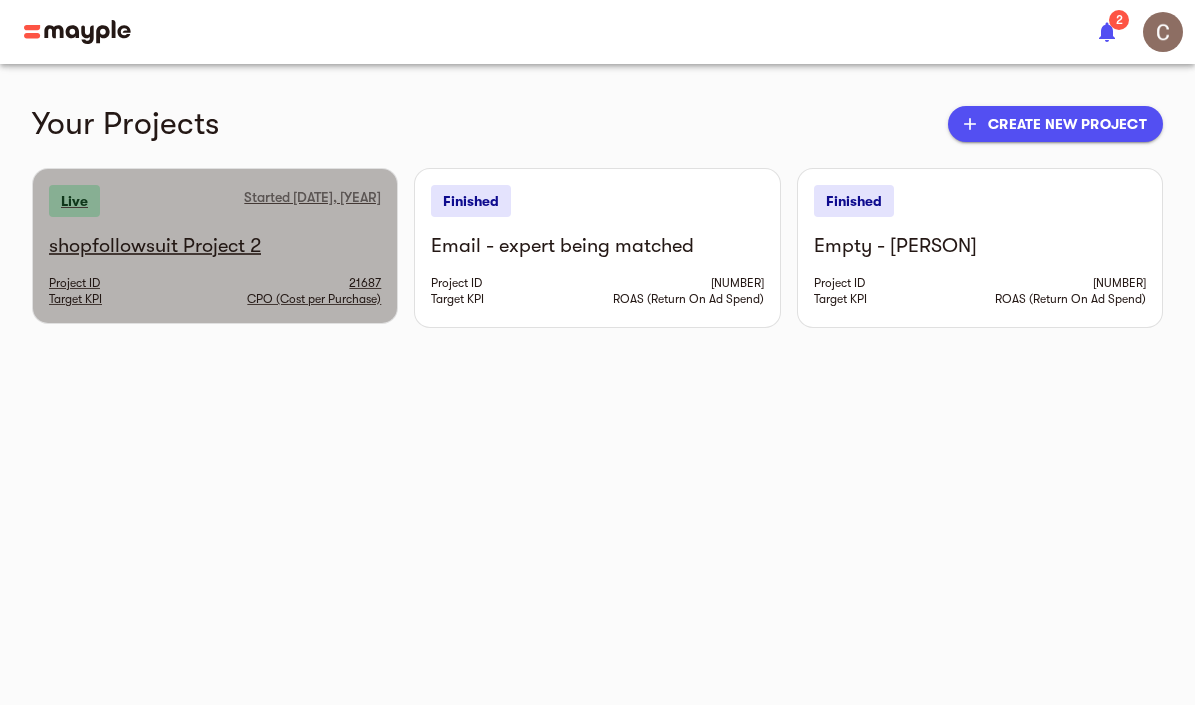 click on "shopfollowsuit Project 2 Project ID 21687 Target KPI CPO (Cost per Purchase)" at bounding box center [215, 278] 